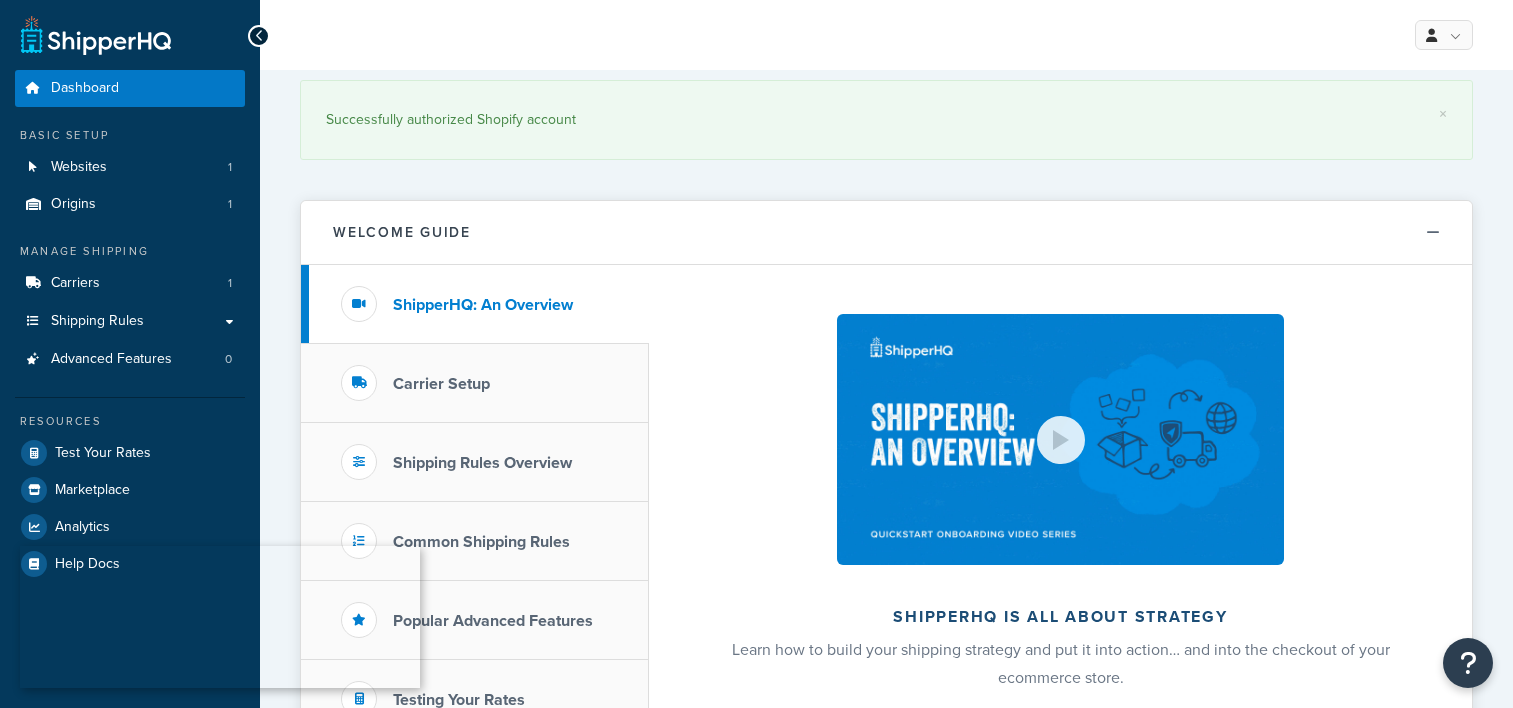 scroll, scrollTop: 200, scrollLeft: 0, axis: vertical 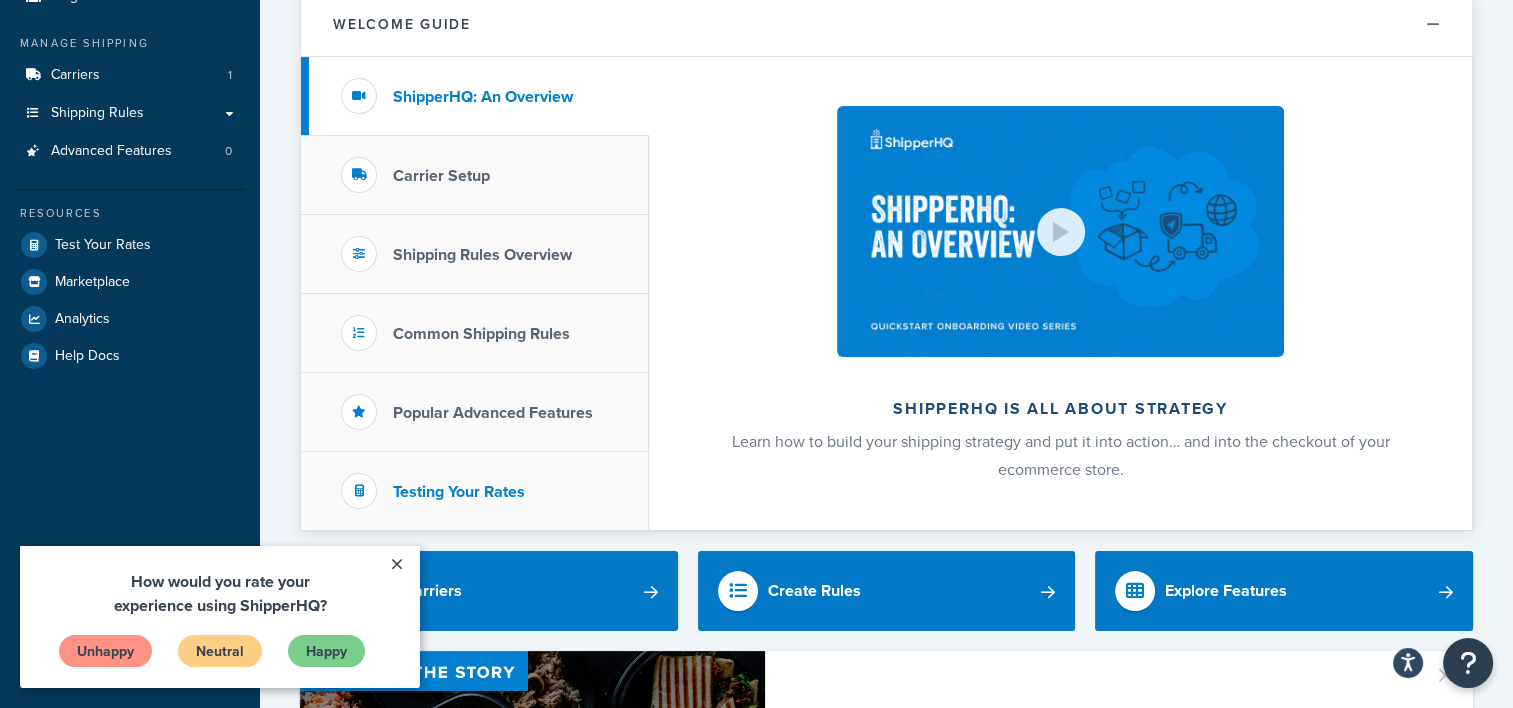 click on "Testing Your Rates" at bounding box center (459, 492) 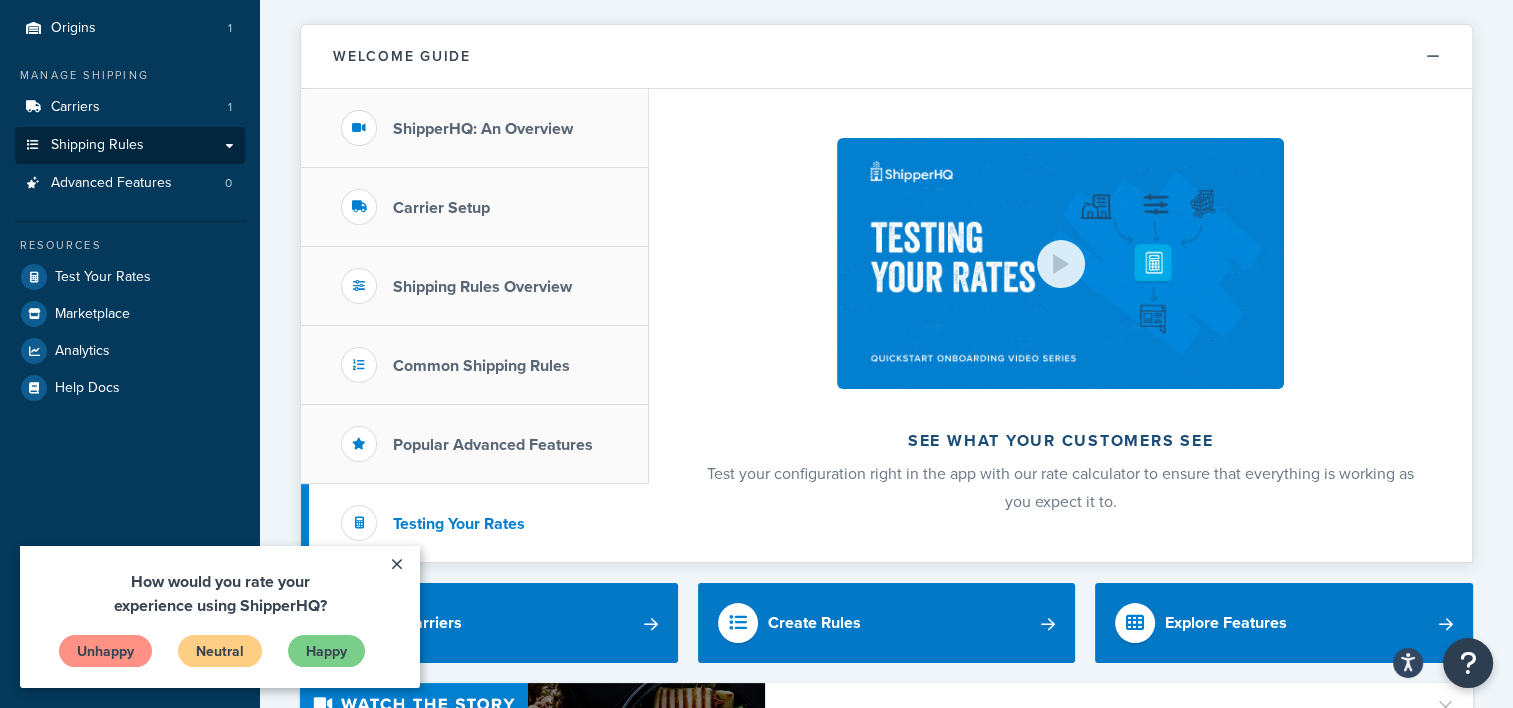 scroll, scrollTop: 200, scrollLeft: 0, axis: vertical 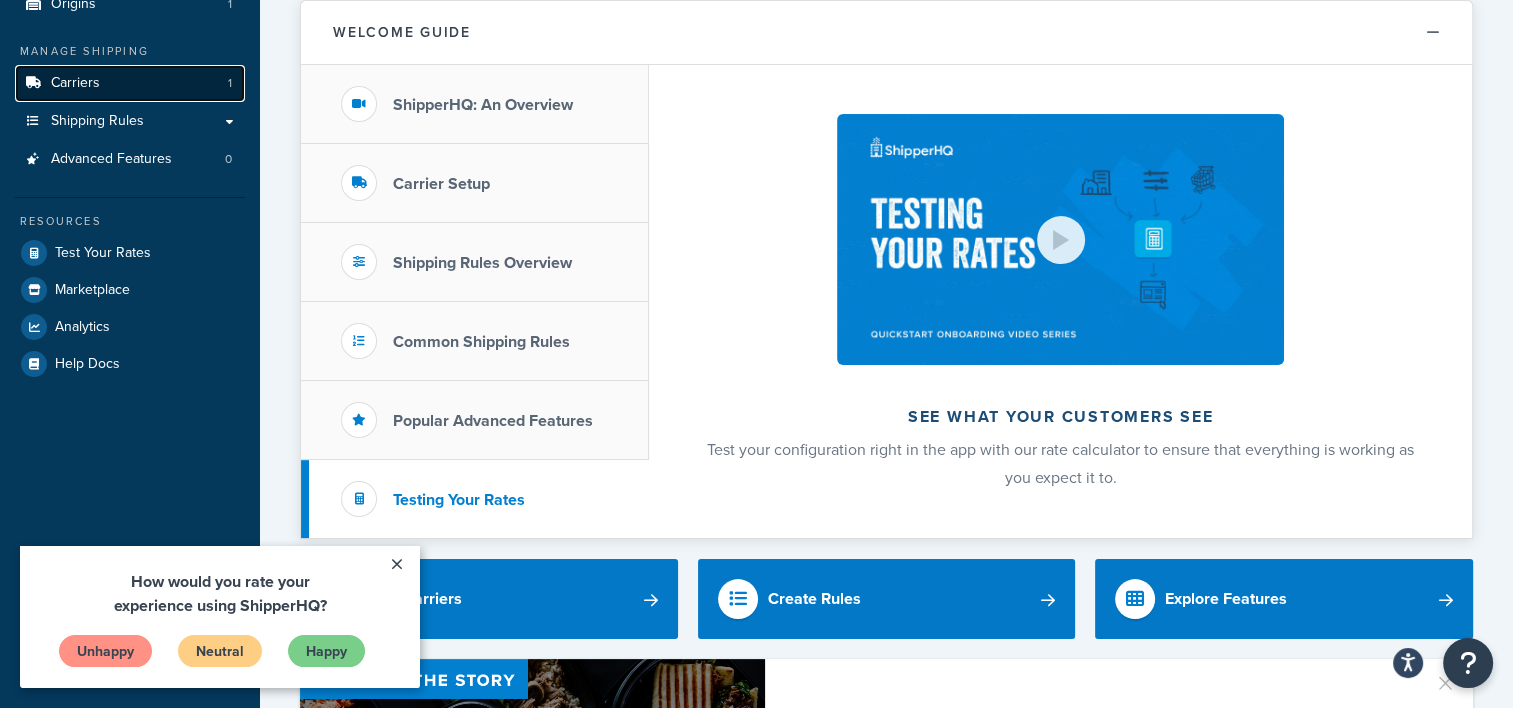 click on "Carriers 1" at bounding box center [130, 83] 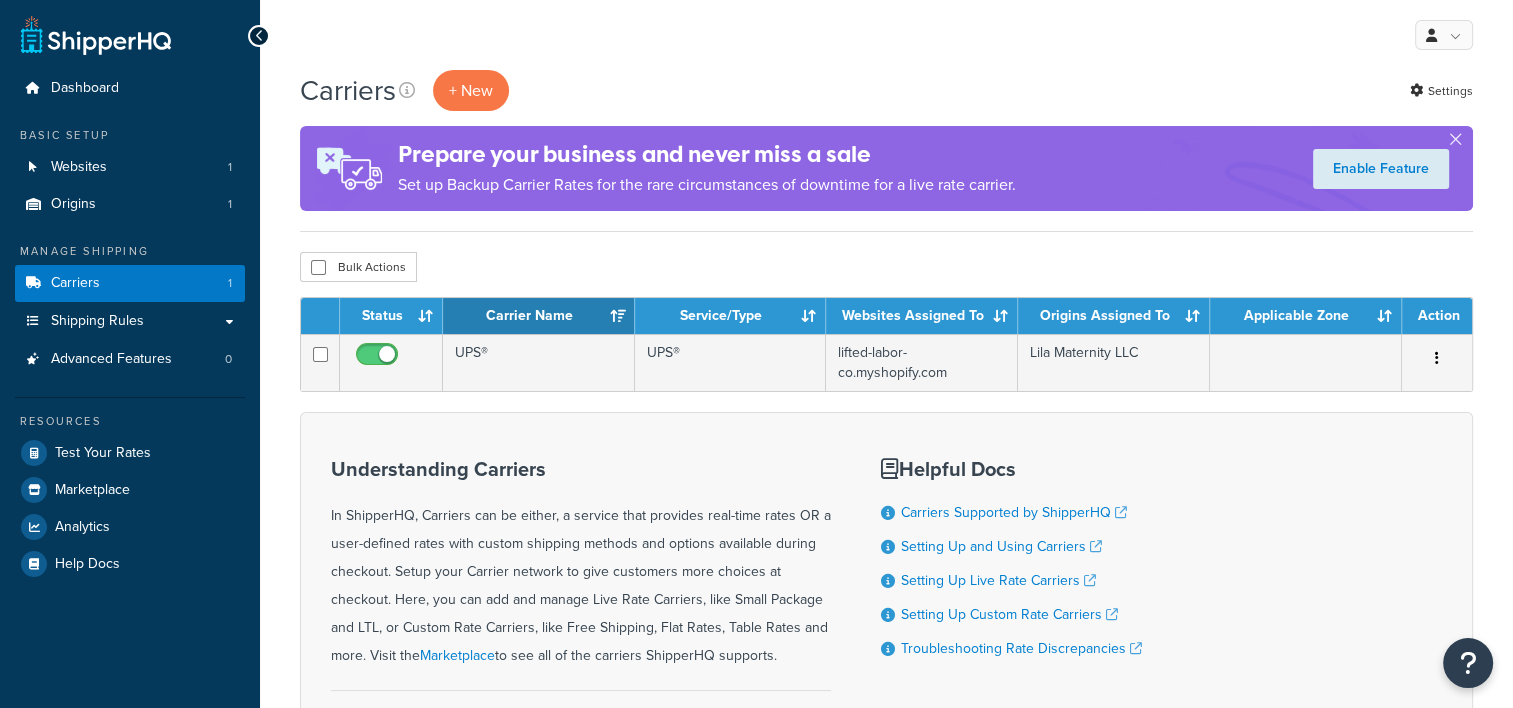 scroll, scrollTop: 81, scrollLeft: 0, axis: vertical 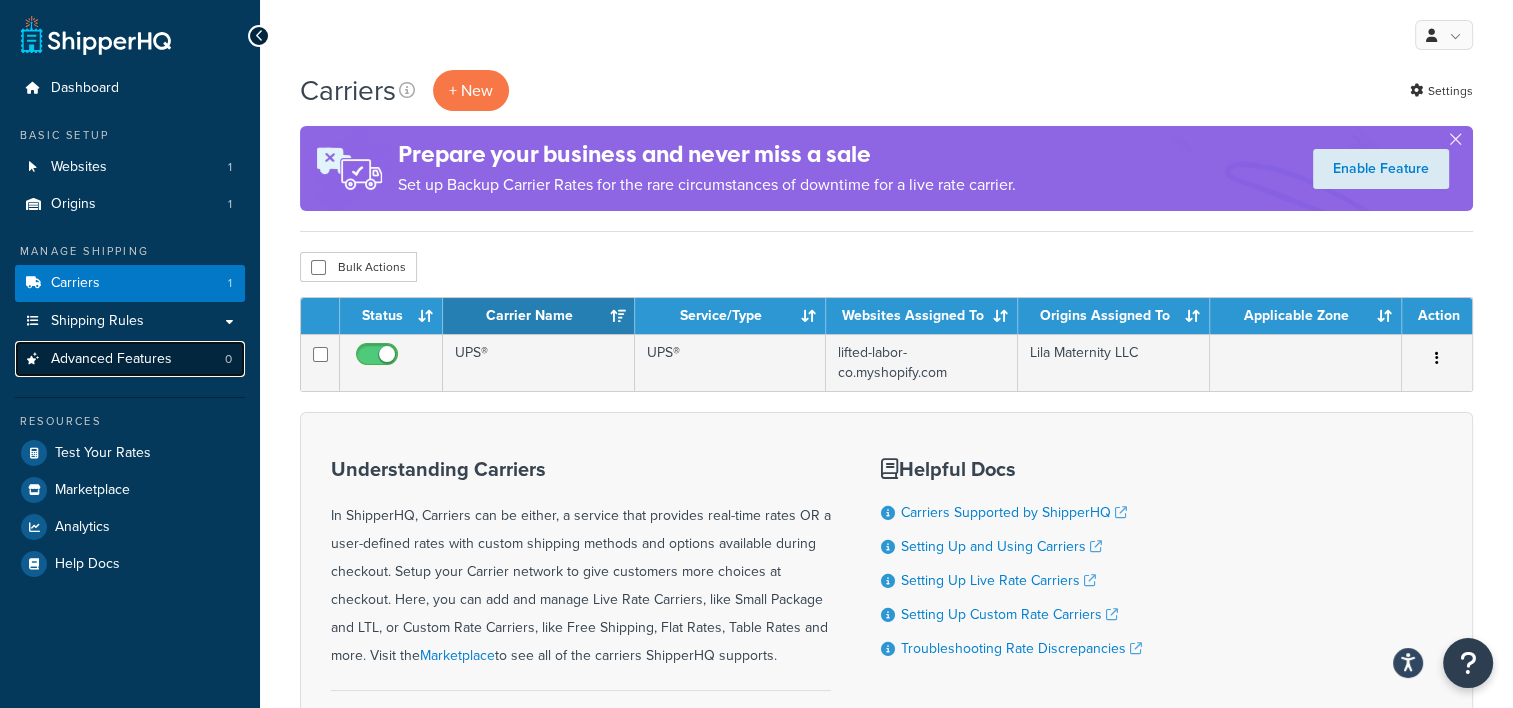 click on "Advanced Features" at bounding box center [111, 359] 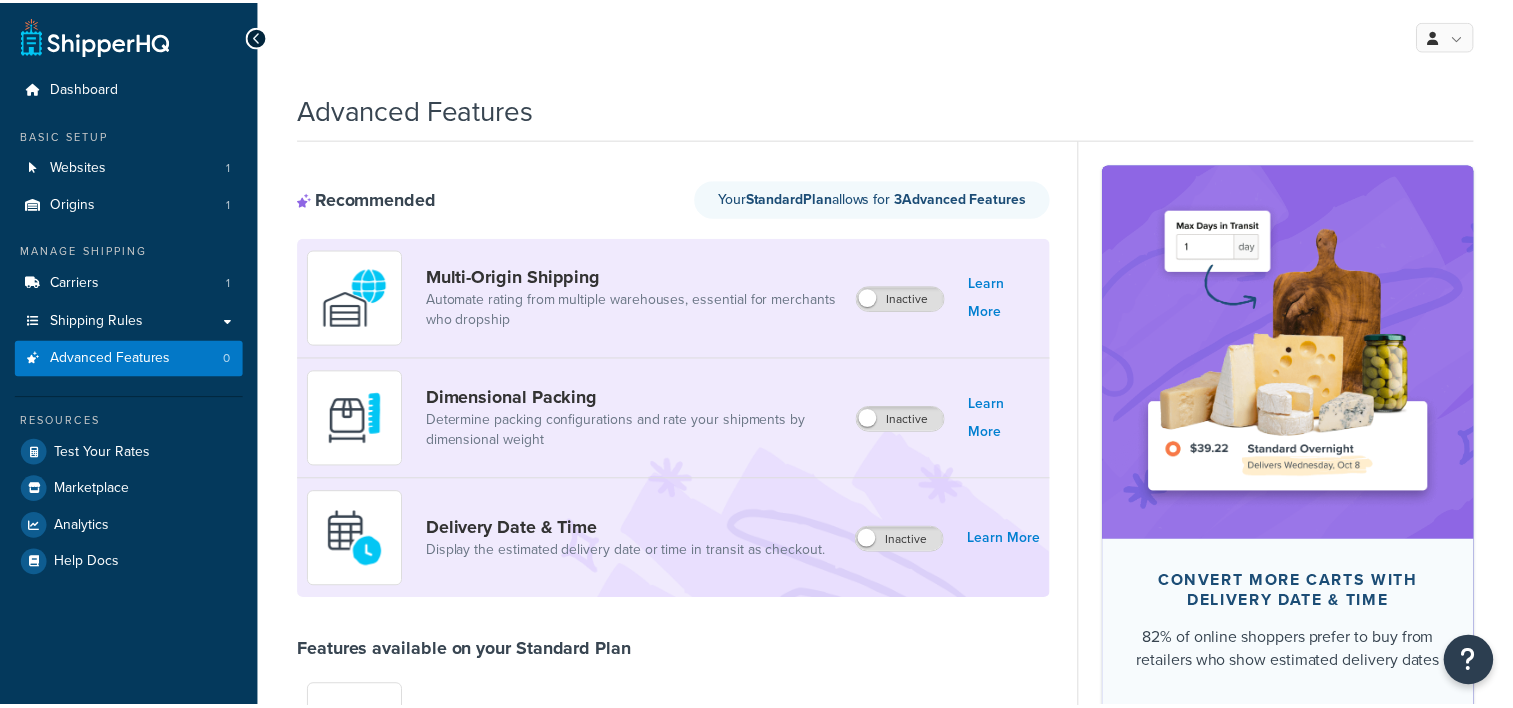 scroll, scrollTop: 0, scrollLeft: 0, axis: both 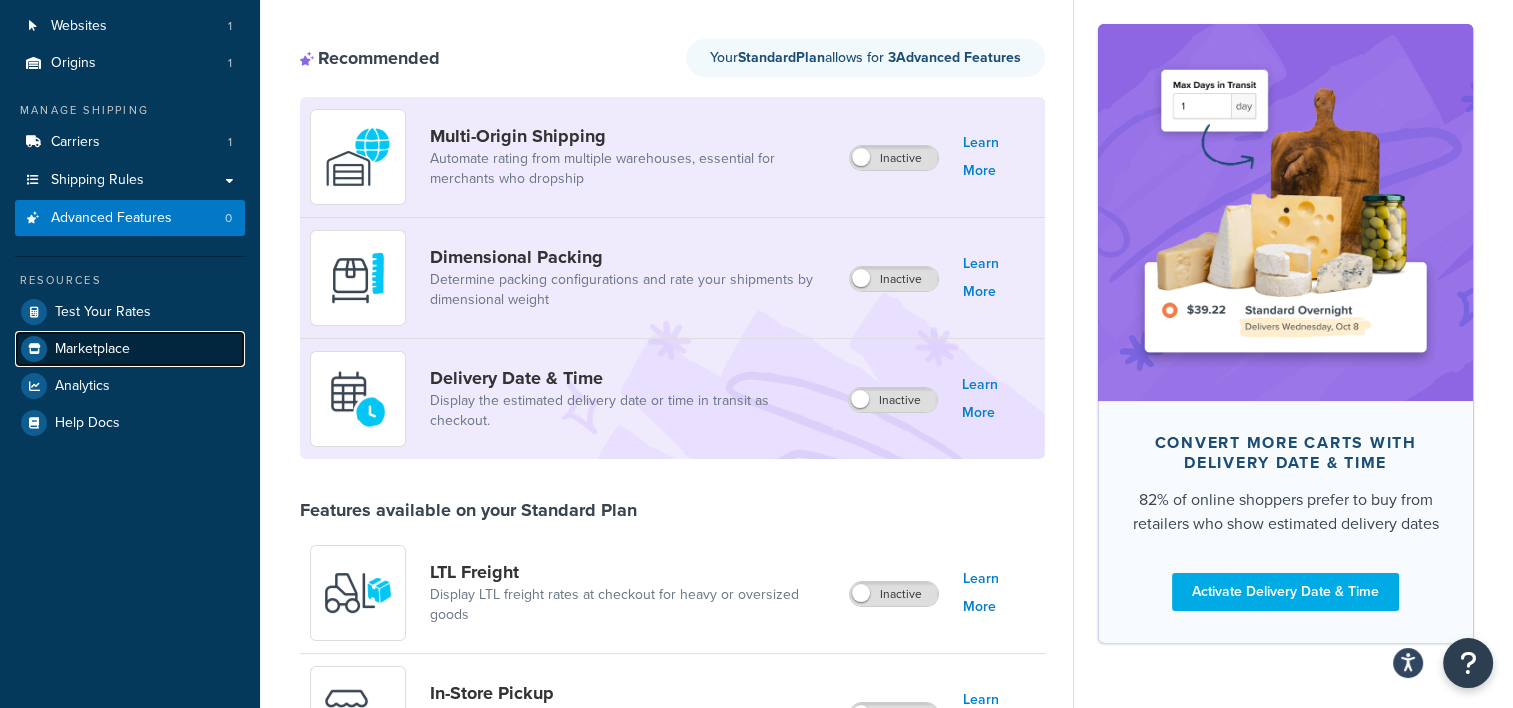 click on "Marketplace" at bounding box center [130, 349] 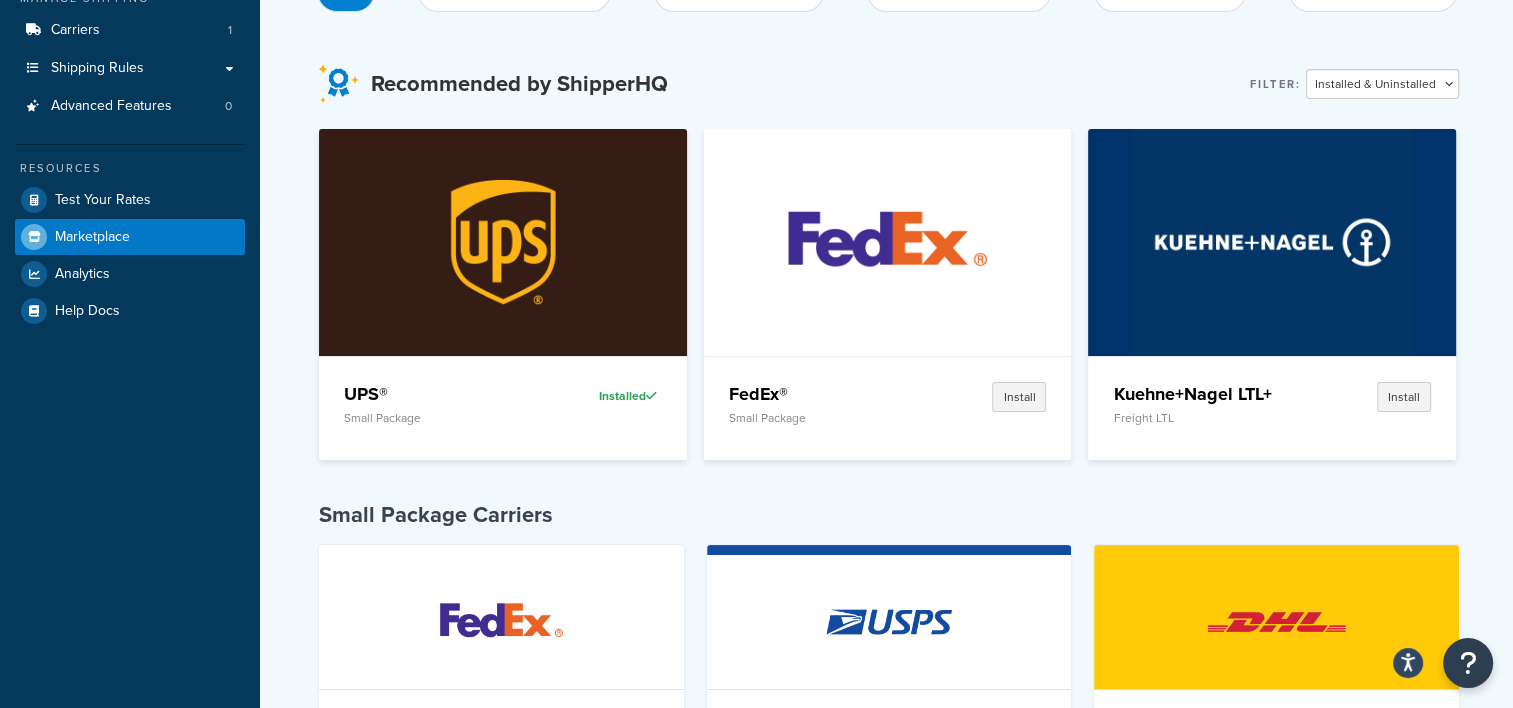 scroll, scrollTop: 300, scrollLeft: 0, axis: vertical 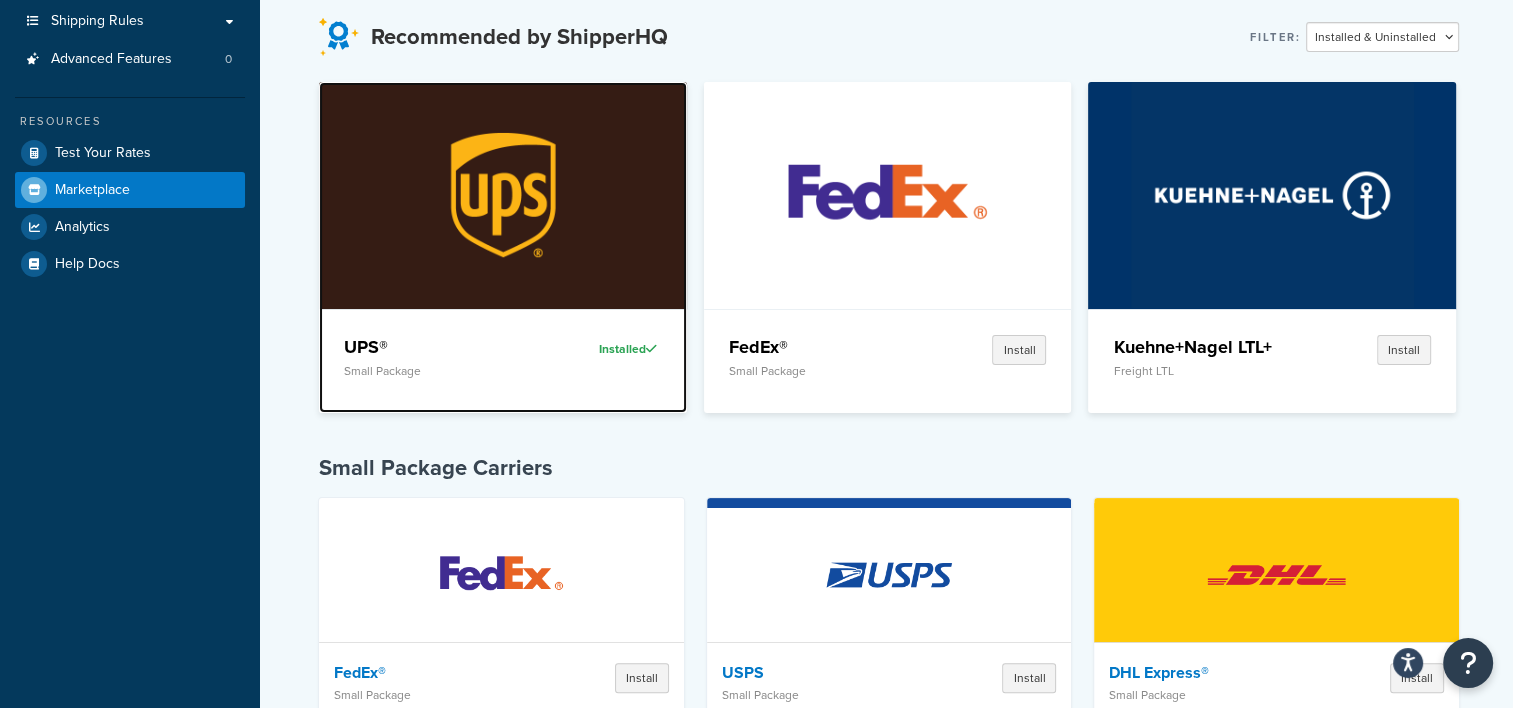 click at bounding box center (503, 195) 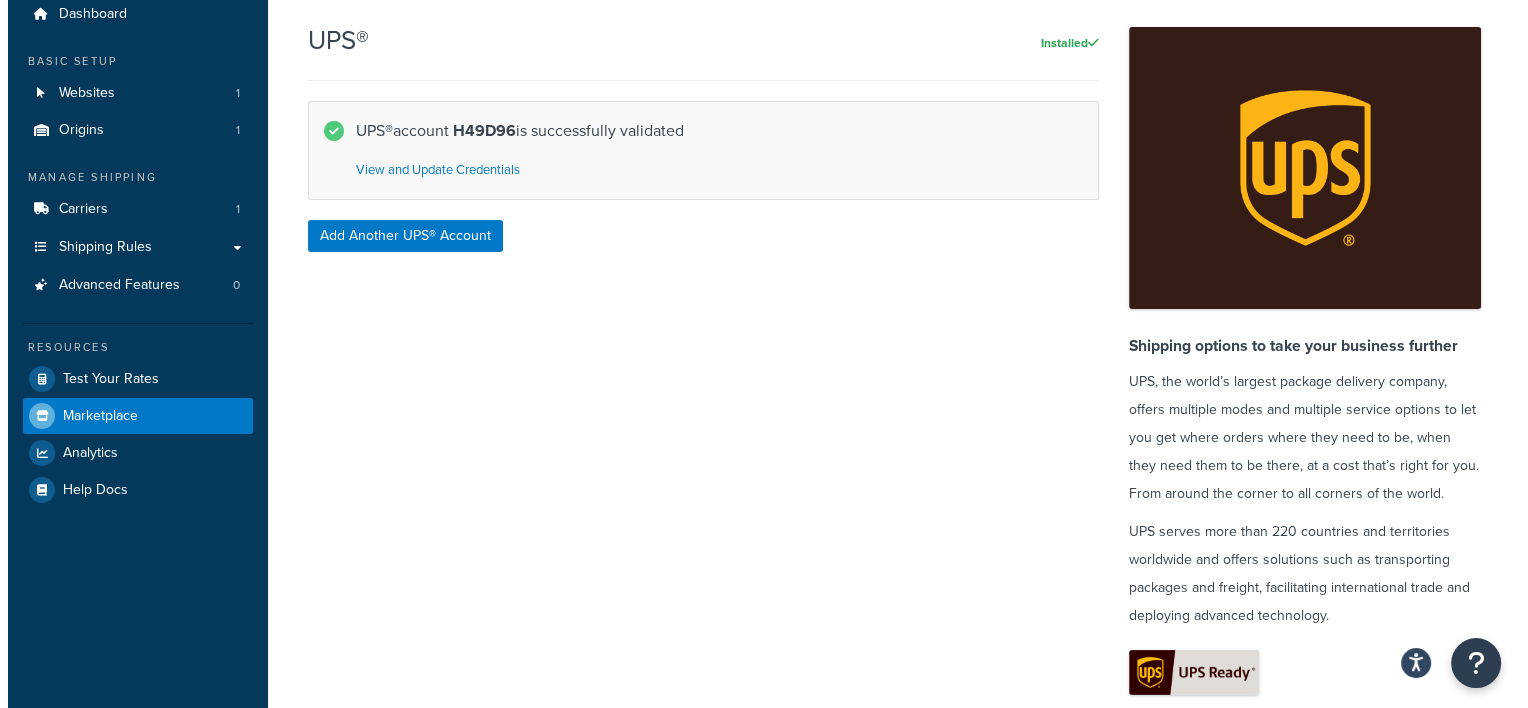 scroll, scrollTop: 0, scrollLeft: 0, axis: both 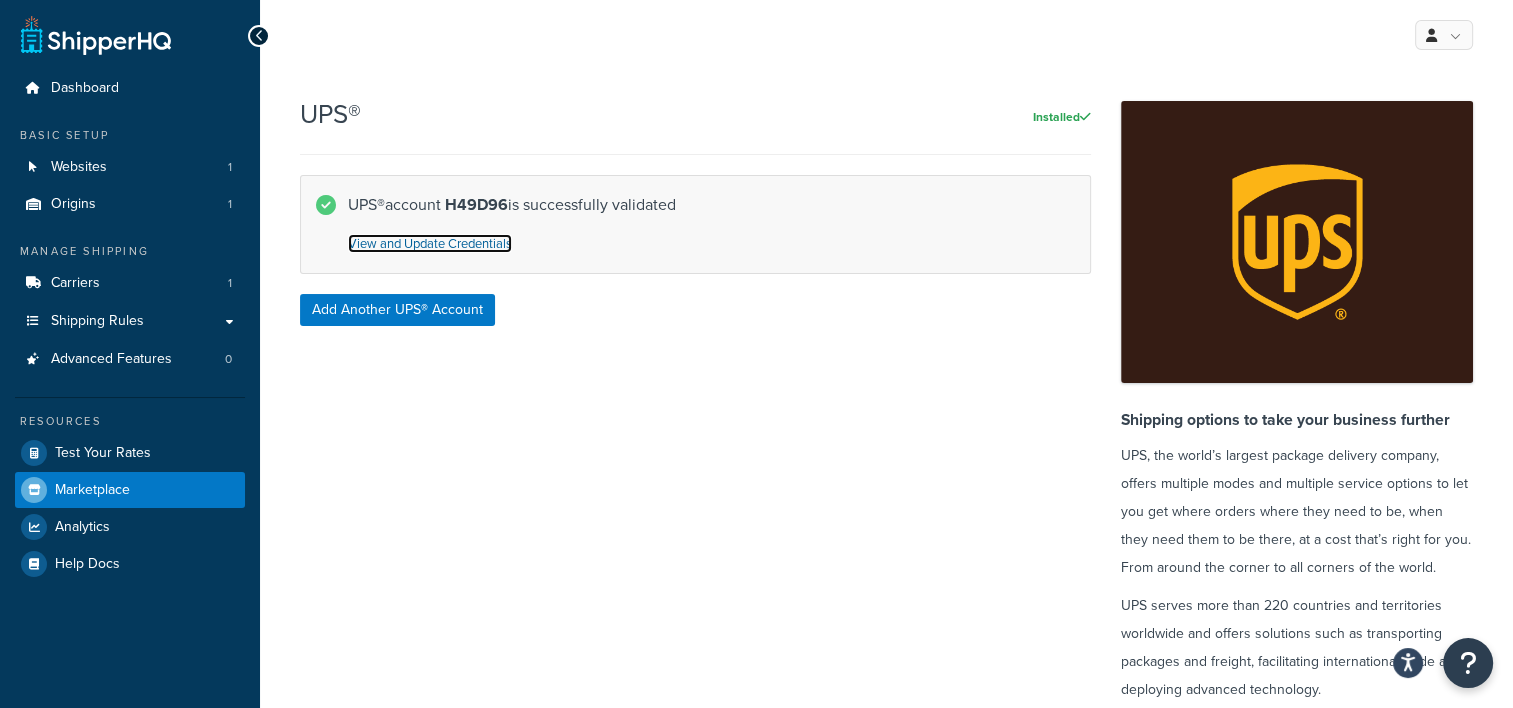 click on "View and Update Credentials" at bounding box center [430, 243] 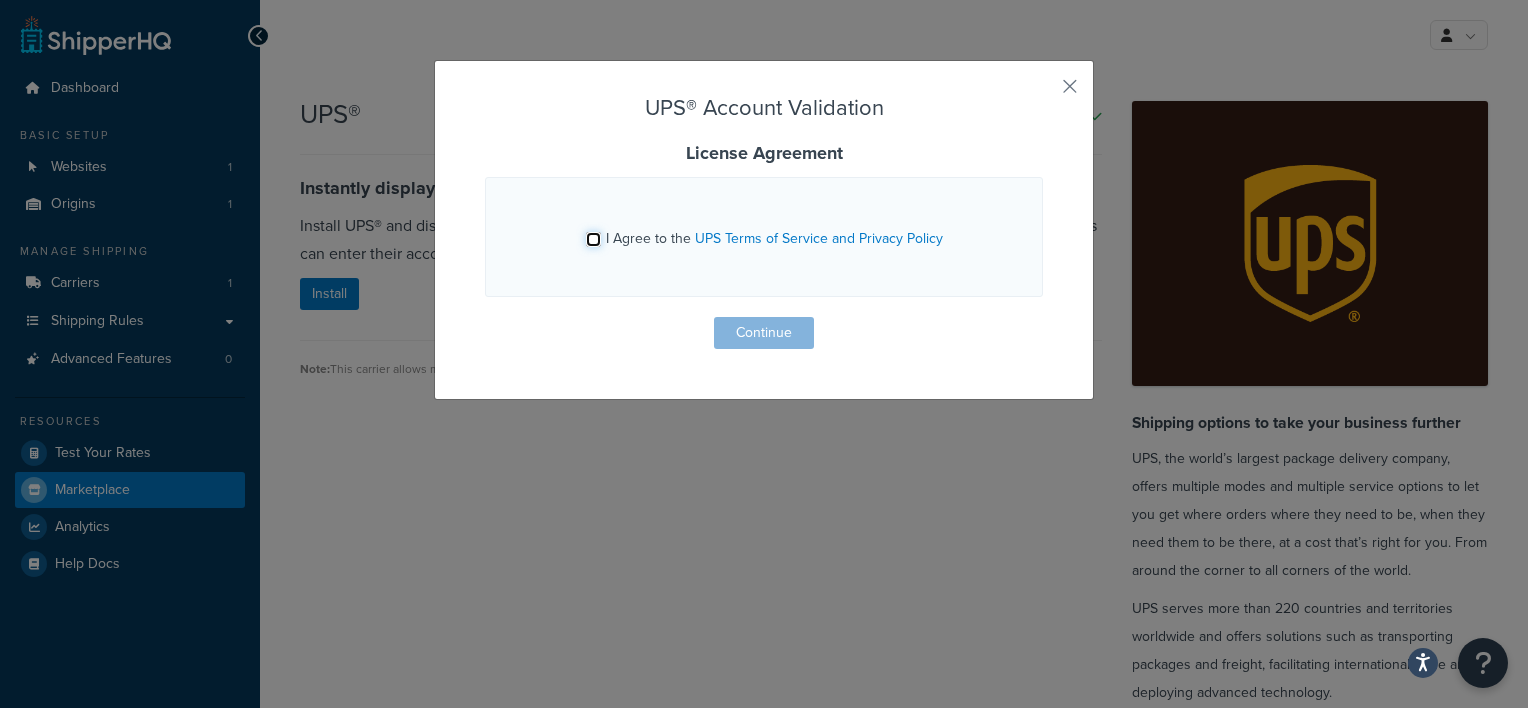 click on "I Agree to the   UPS Terms of Service and Privacy Policy" at bounding box center [593, 239] 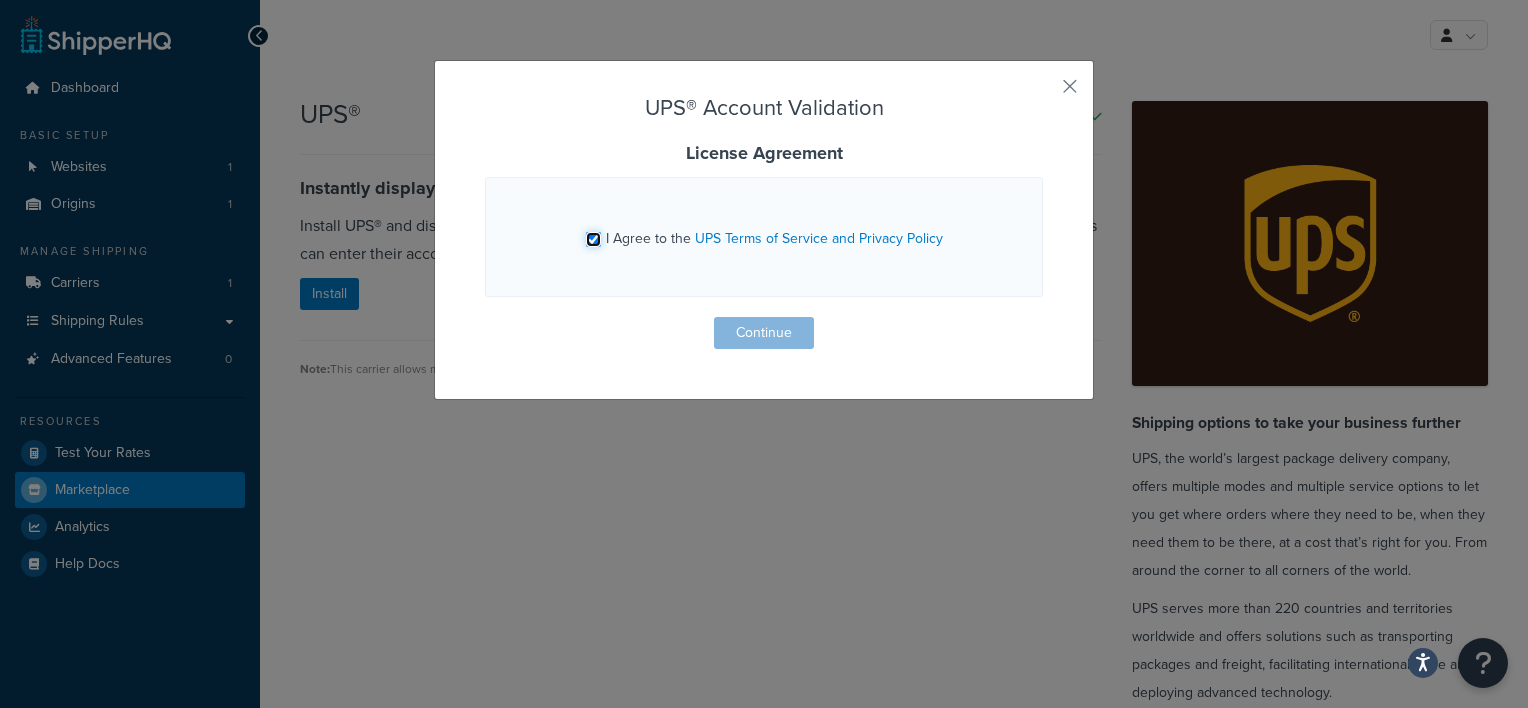checkbox on "true" 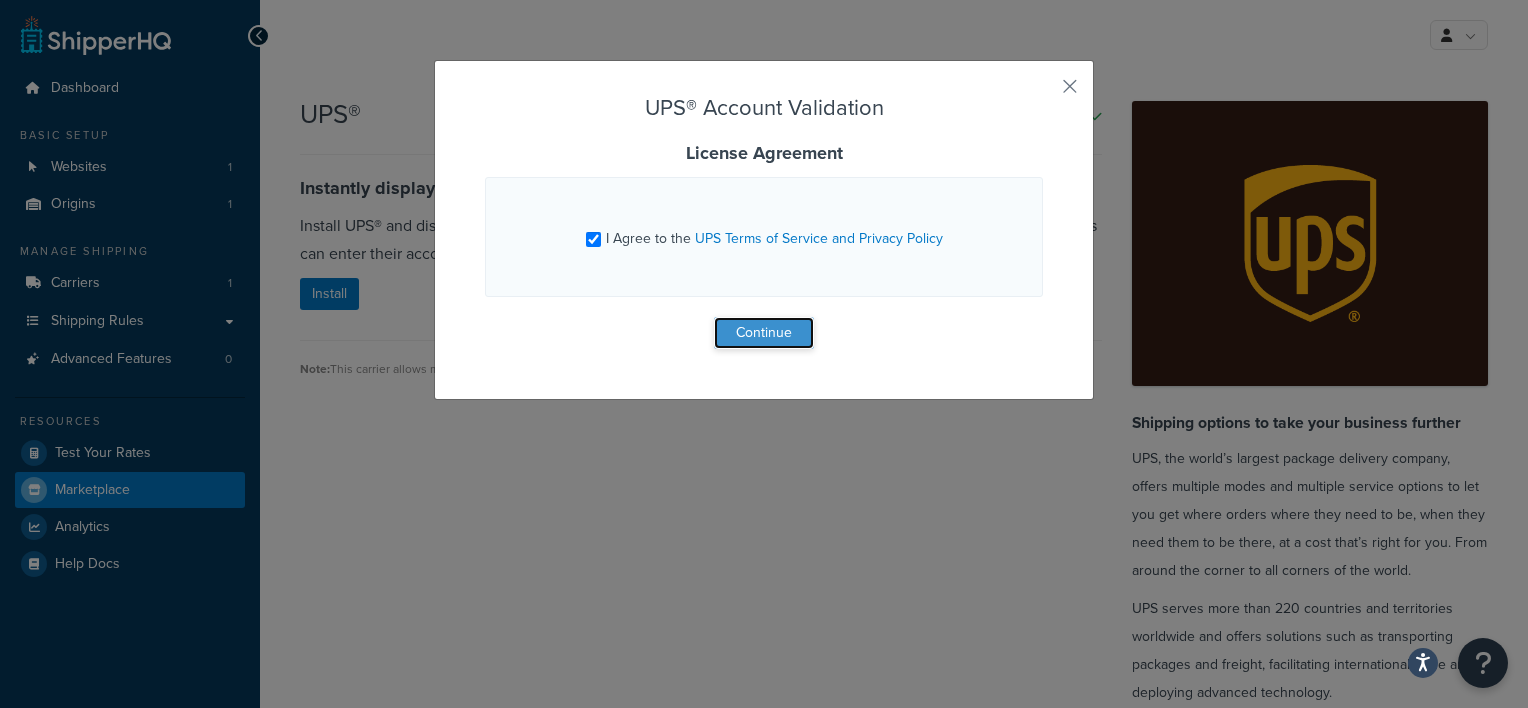 click on "Continue" at bounding box center [764, 333] 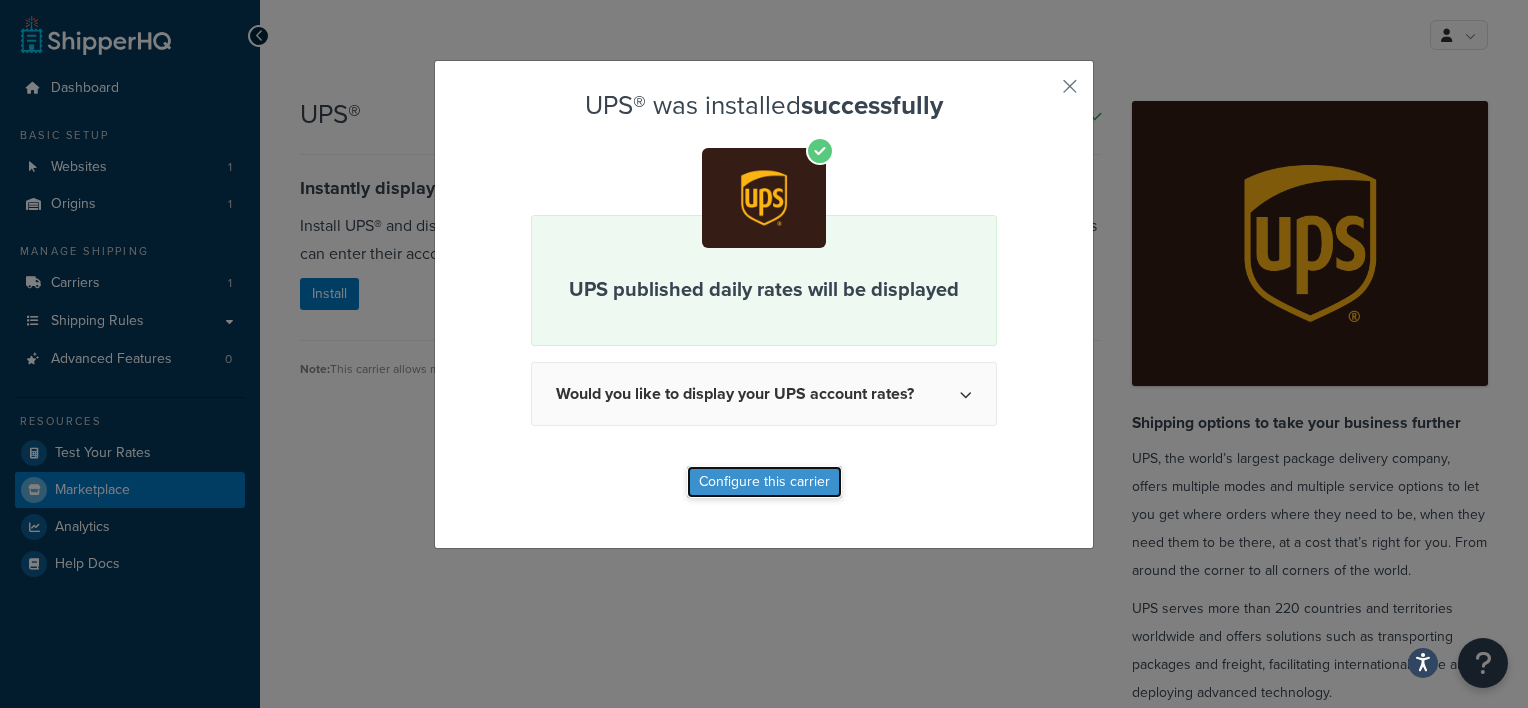 click on "Configure this carrier" at bounding box center [764, 482] 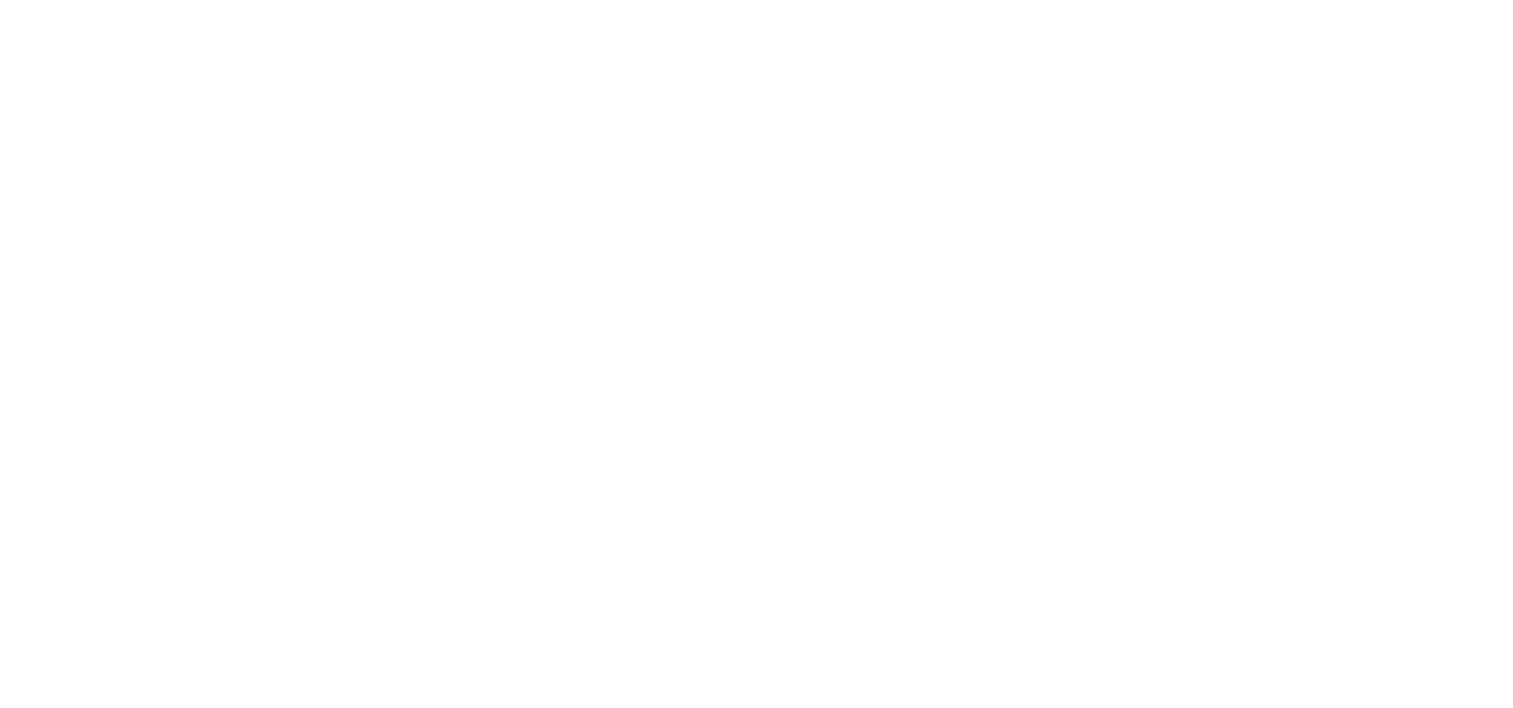 scroll, scrollTop: 0, scrollLeft: 0, axis: both 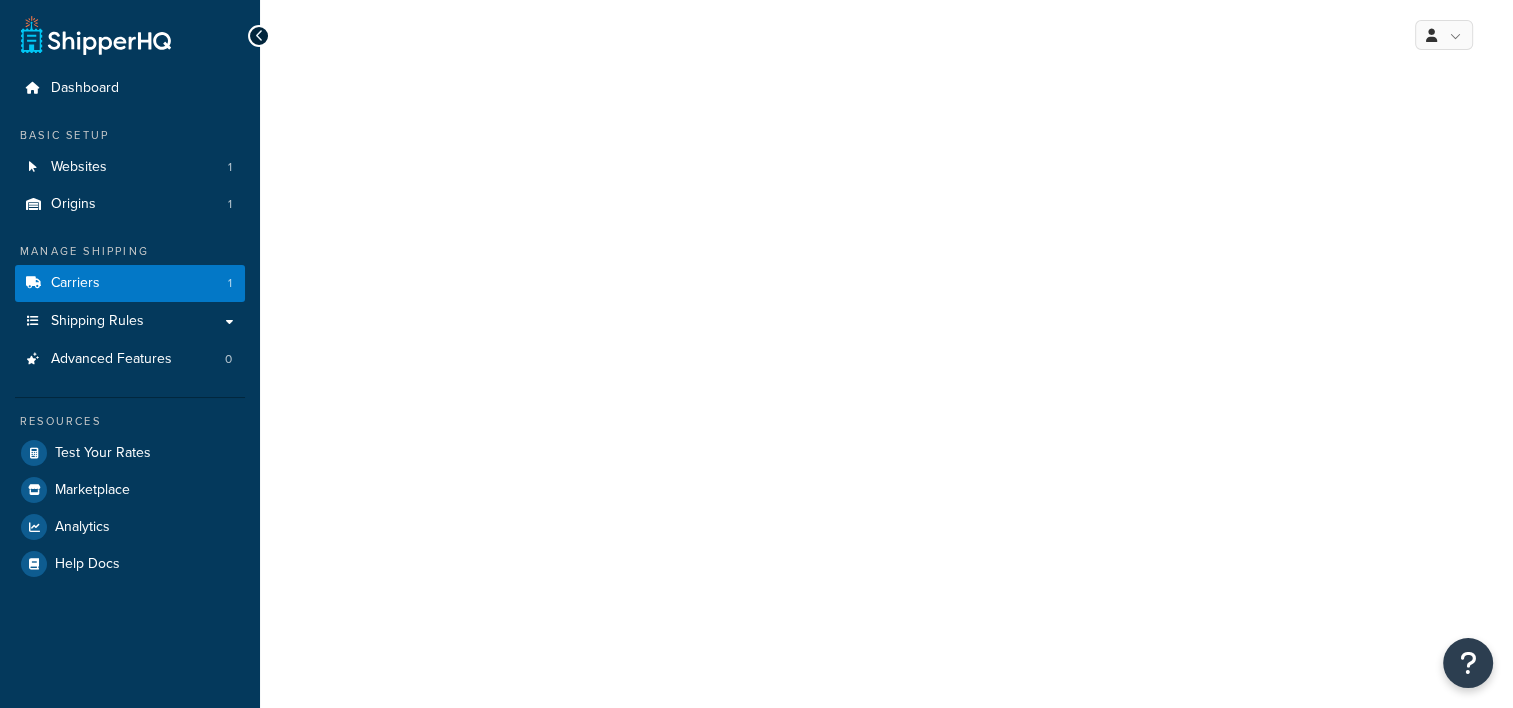 select on "ups" 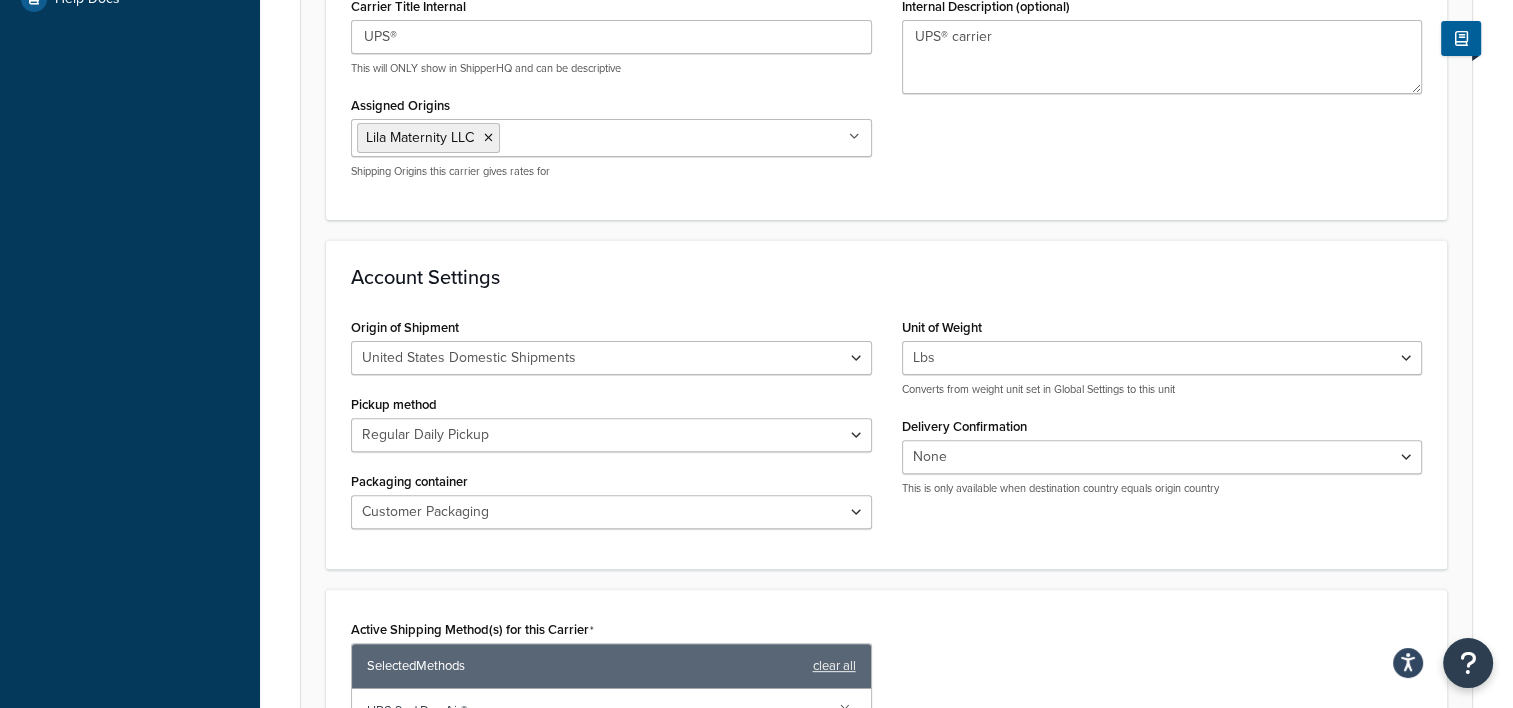 scroll, scrollTop: 600, scrollLeft: 0, axis: vertical 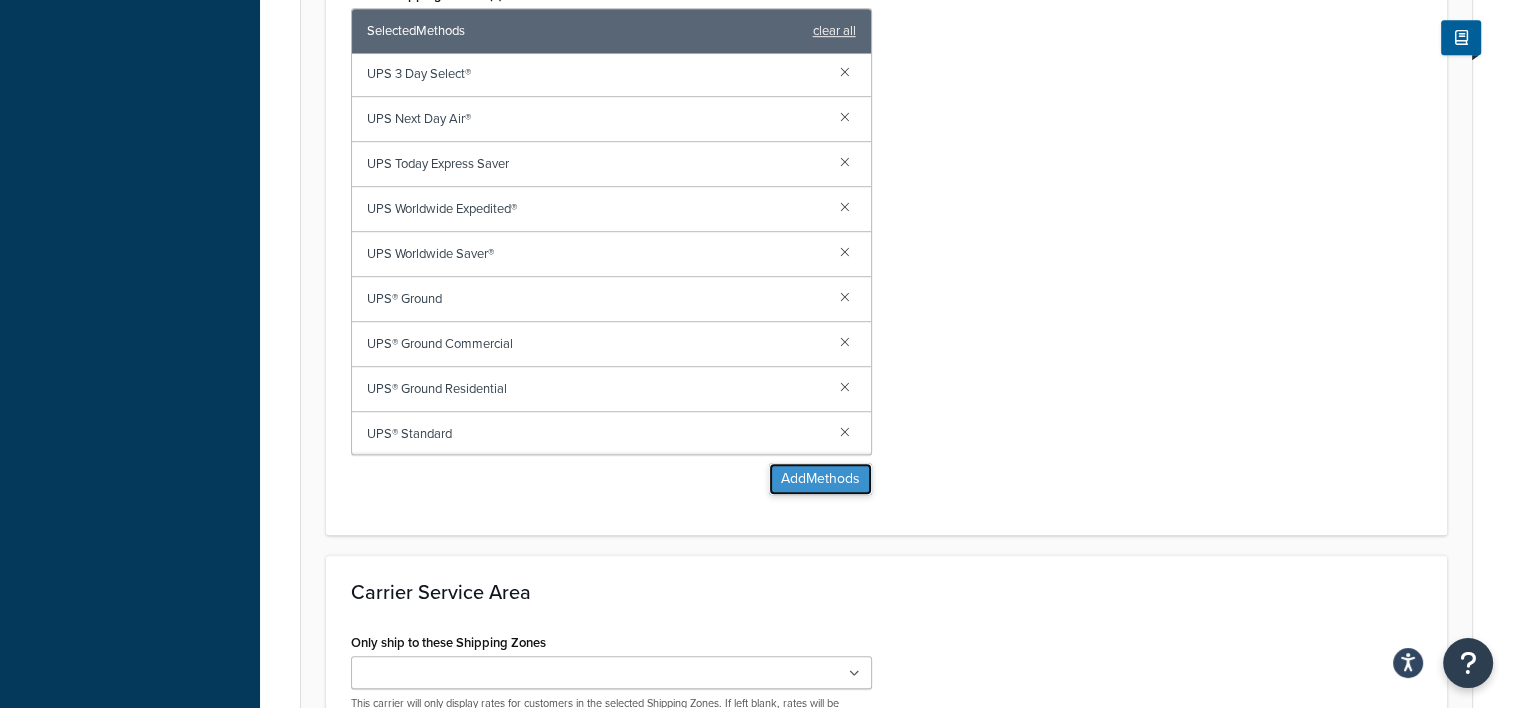 click on "Add  Methods" at bounding box center [820, 479] 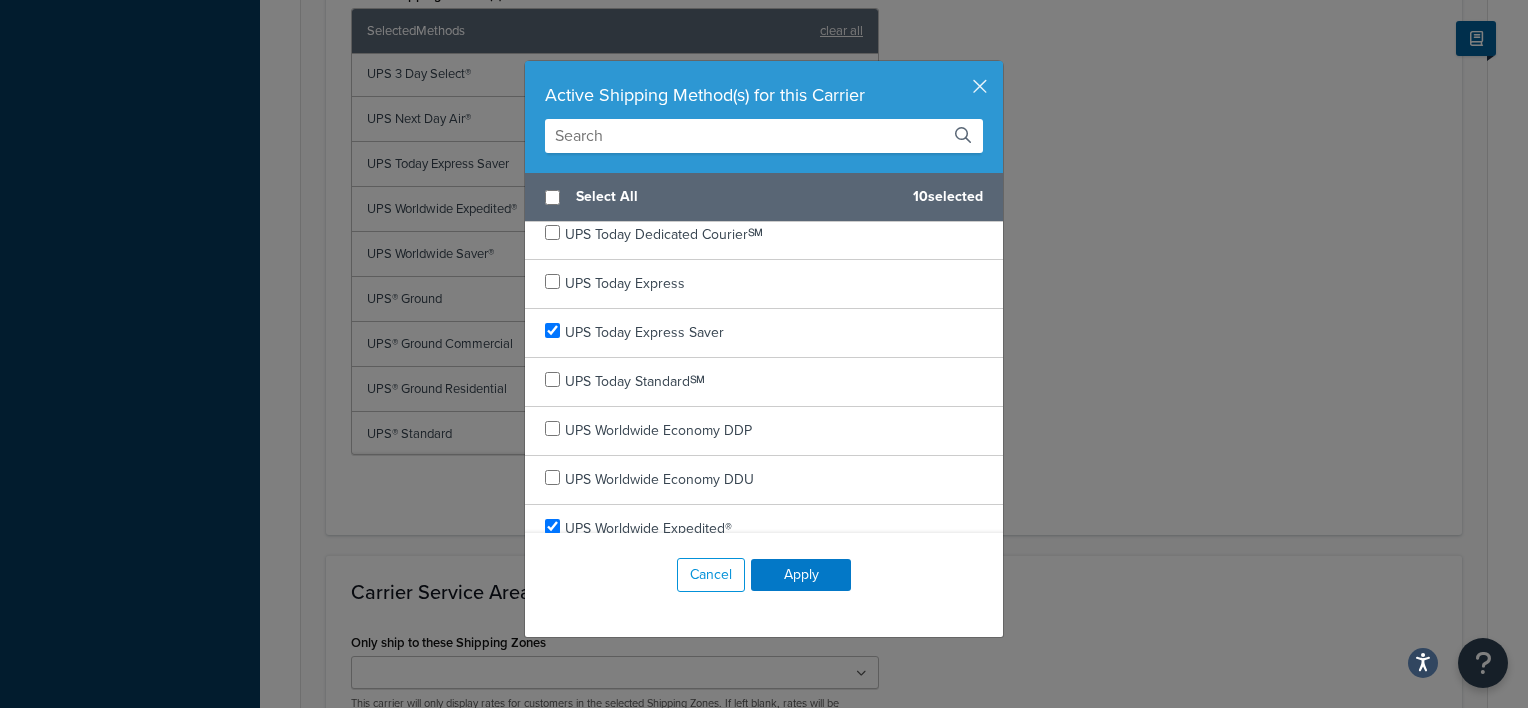 scroll, scrollTop: 600, scrollLeft: 0, axis: vertical 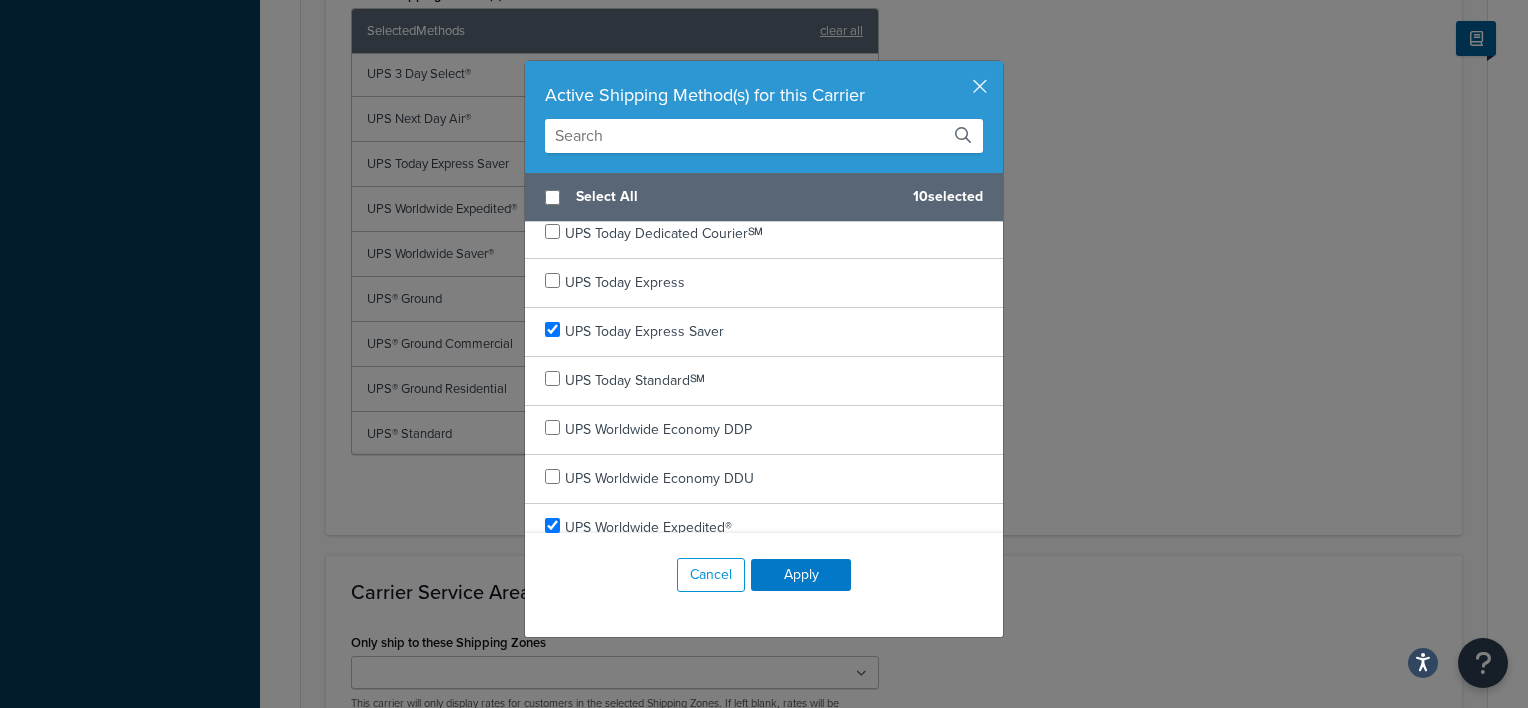 click at bounding box center [764, 136] 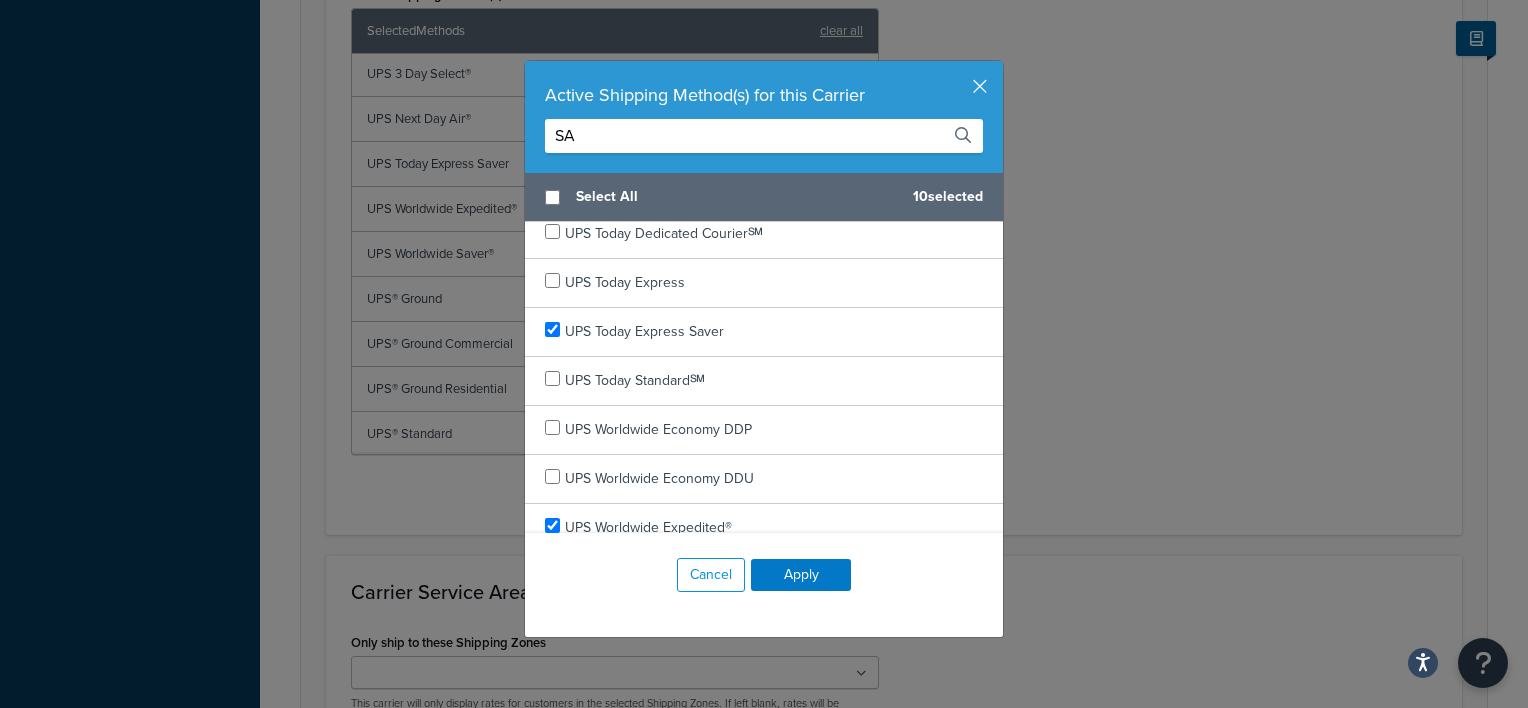 scroll, scrollTop: 0, scrollLeft: 0, axis: both 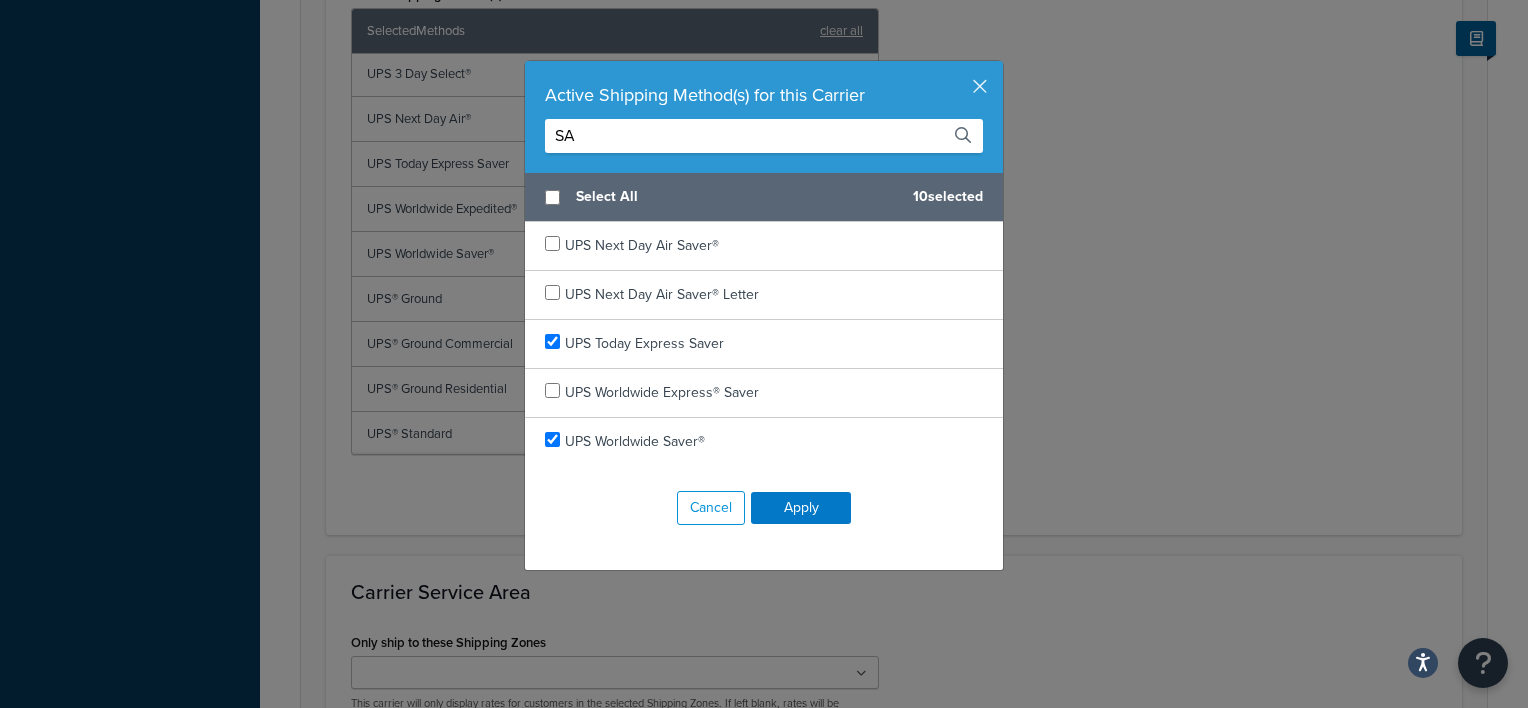 type on "S" 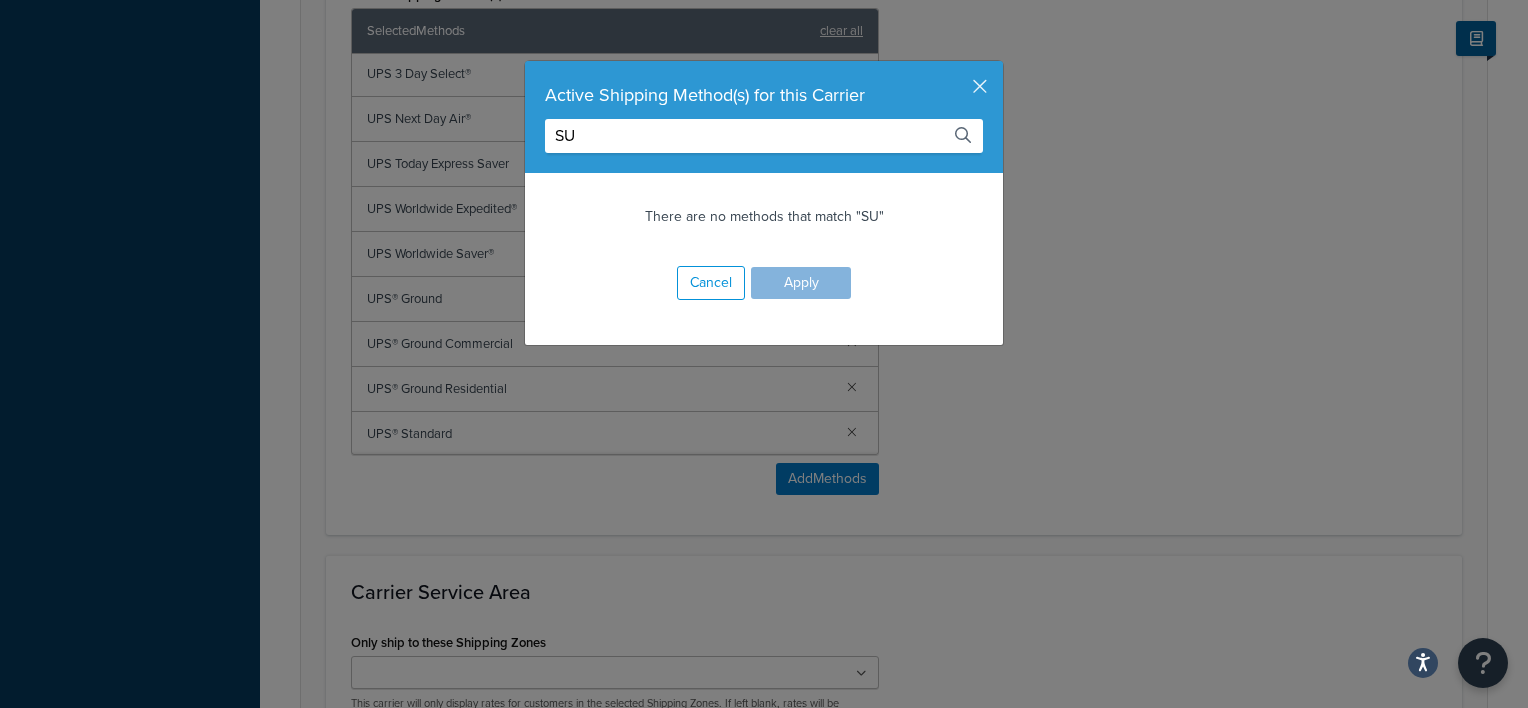 type on "S" 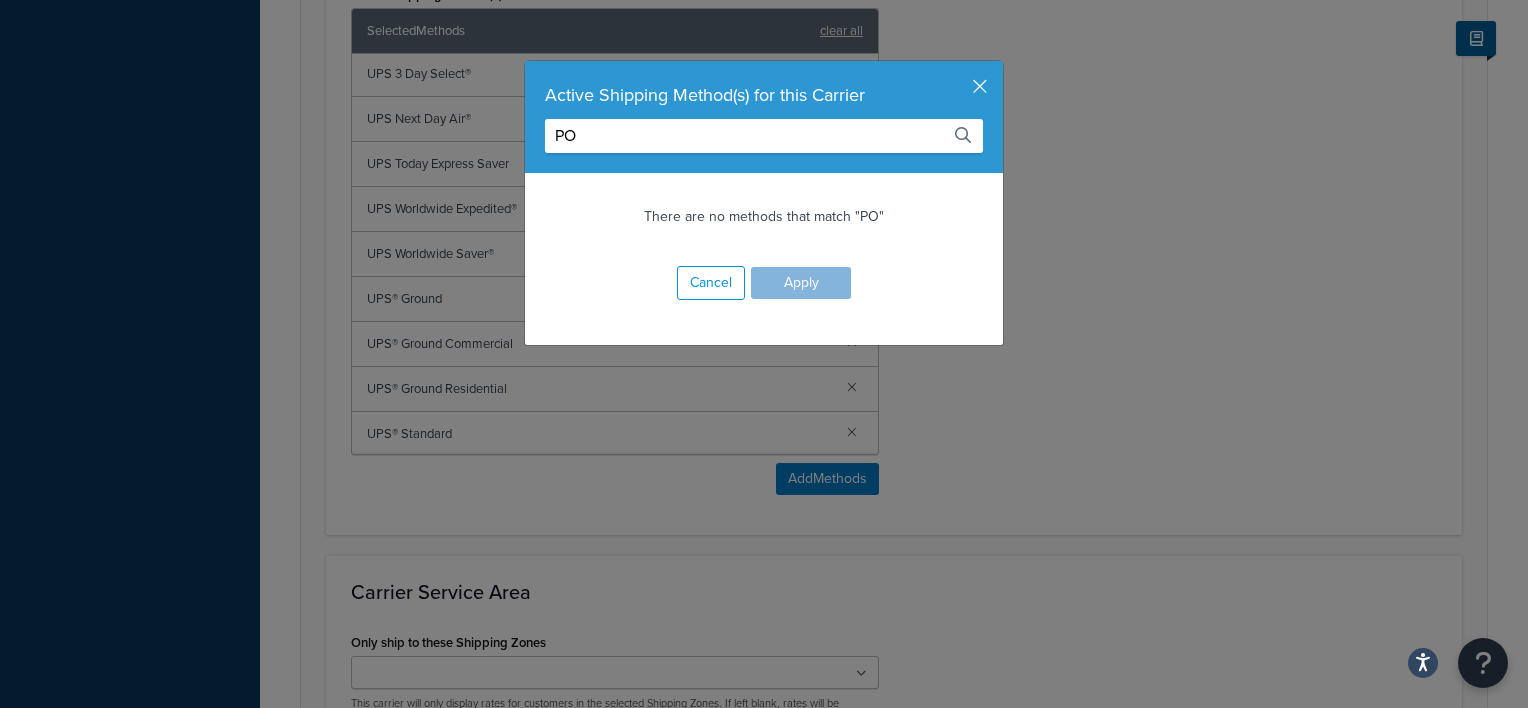 type on "P" 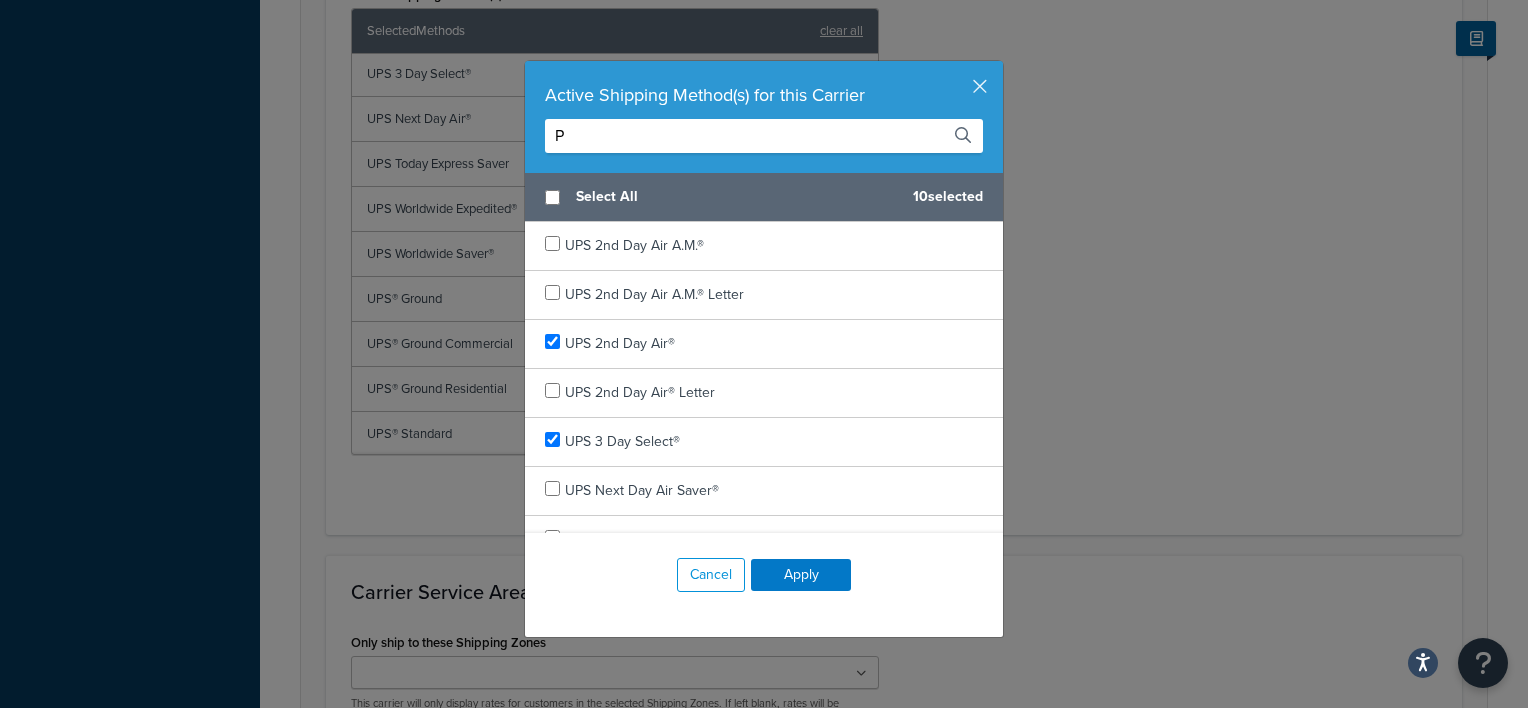 type 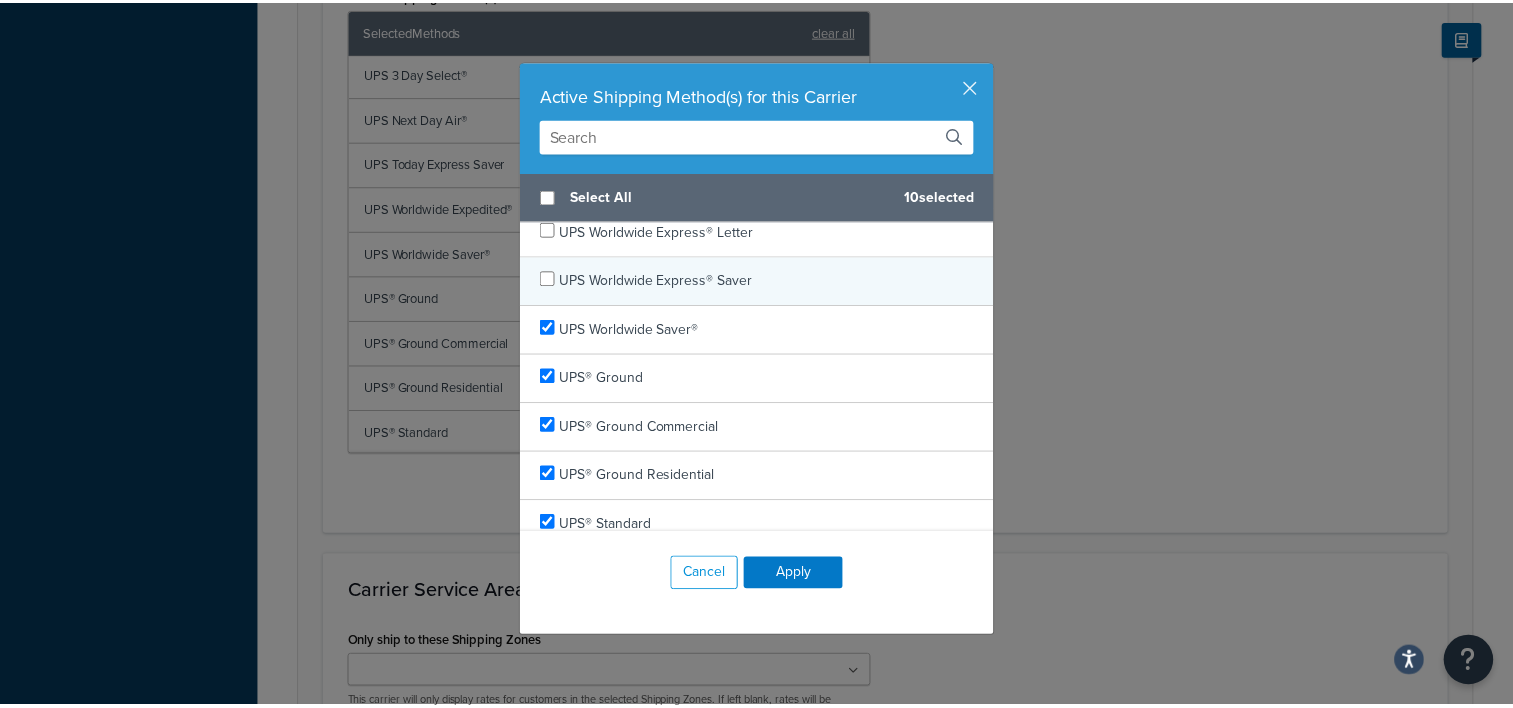 scroll, scrollTop: 1152, scrollLeft: 0, axis: vertical 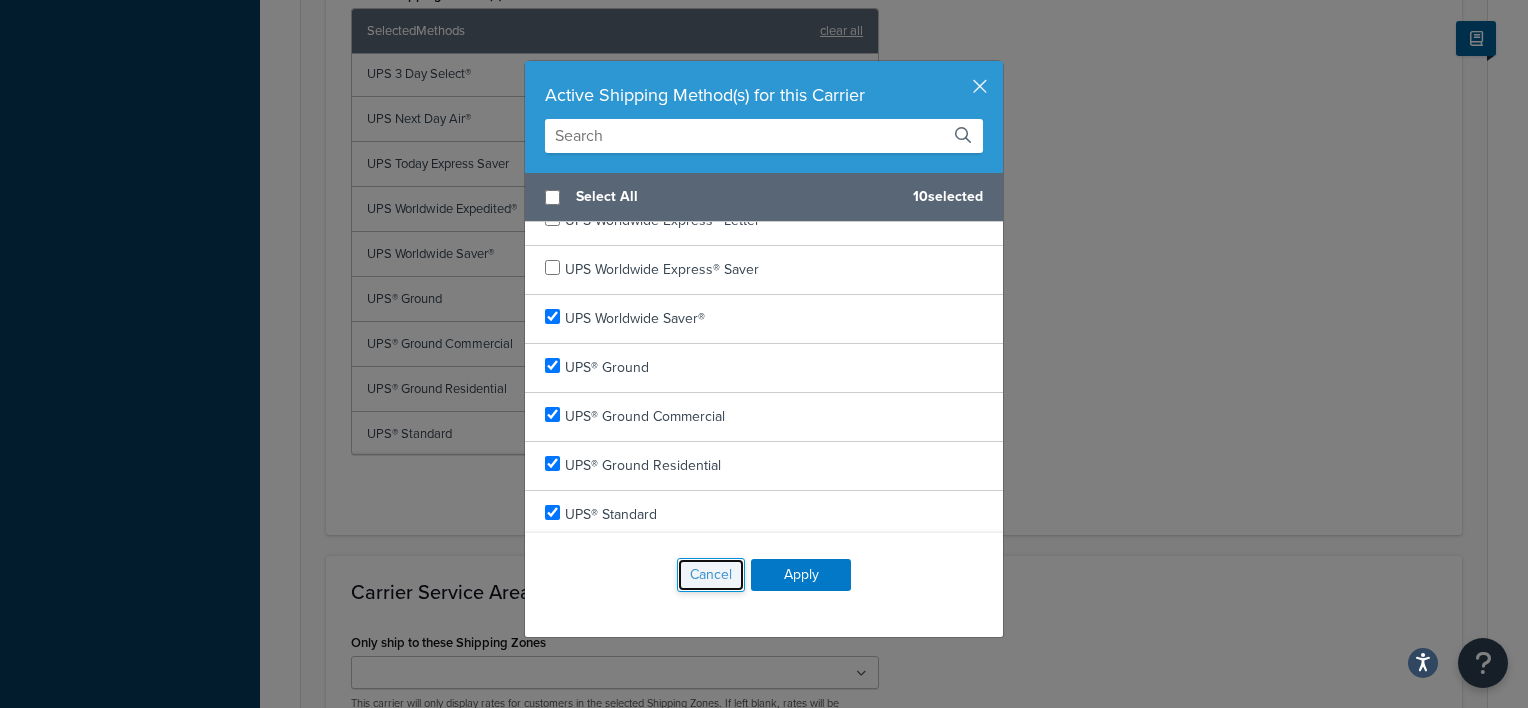 click on "Cancel" at bounding box center [711, 575] 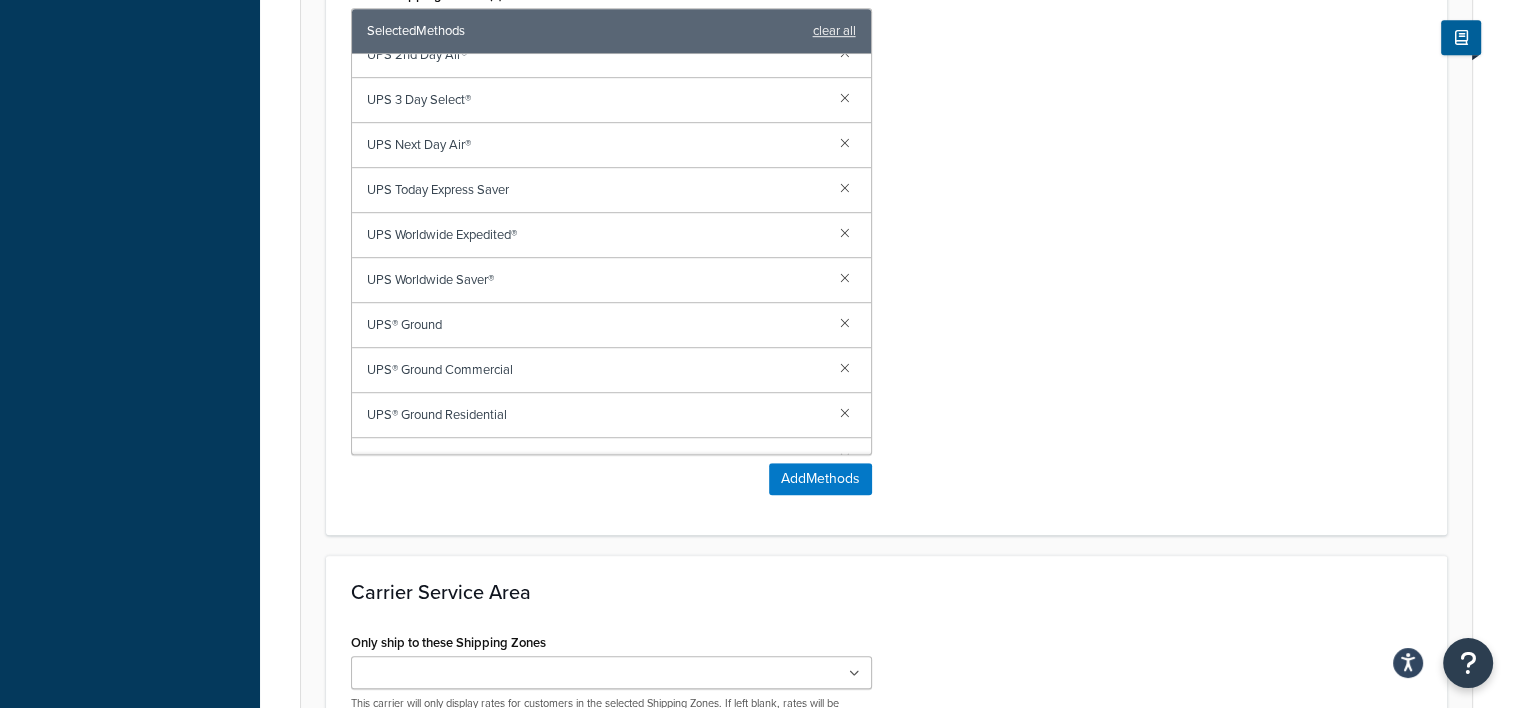 scroll, scrollTop: 0, scrollLeft: 0, axis: both 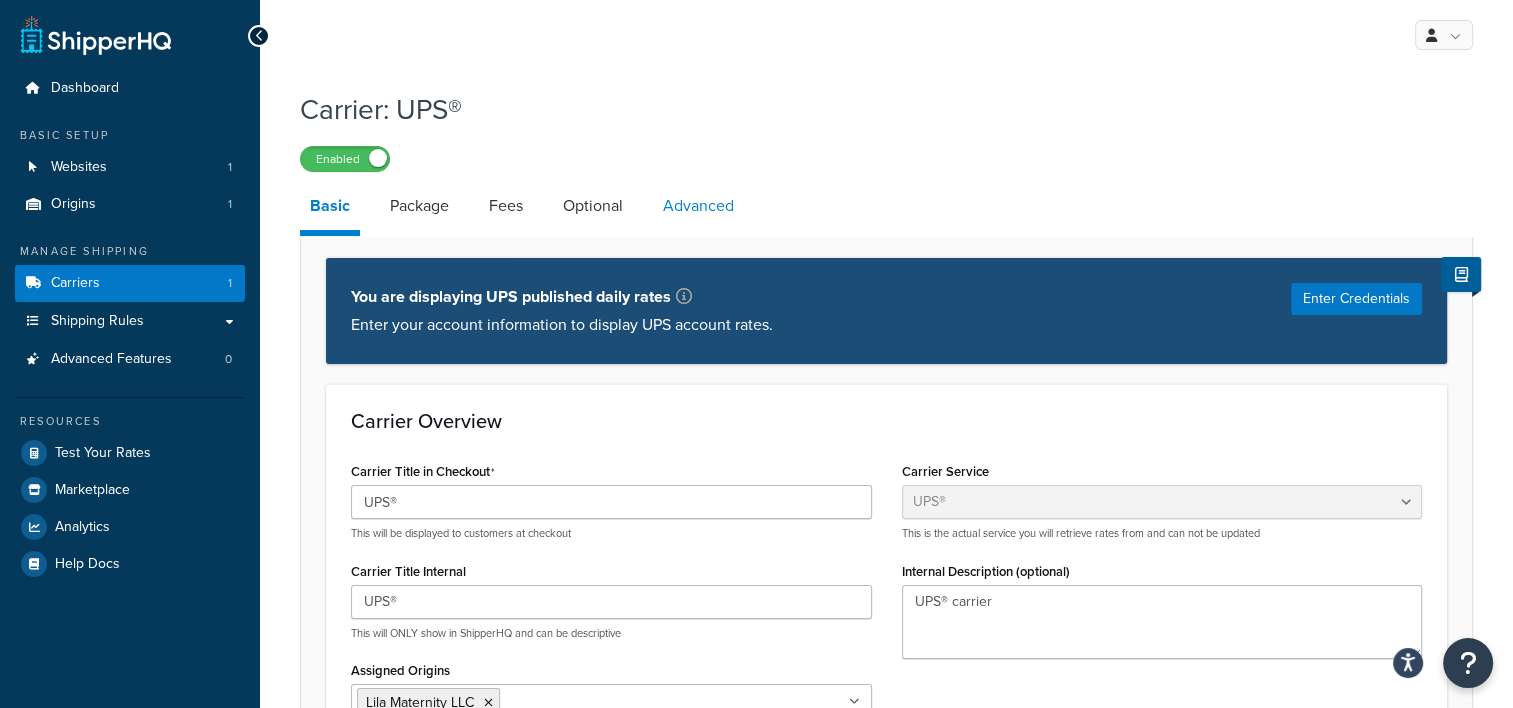 click on "Advanced" at bounding box center (698, 206) 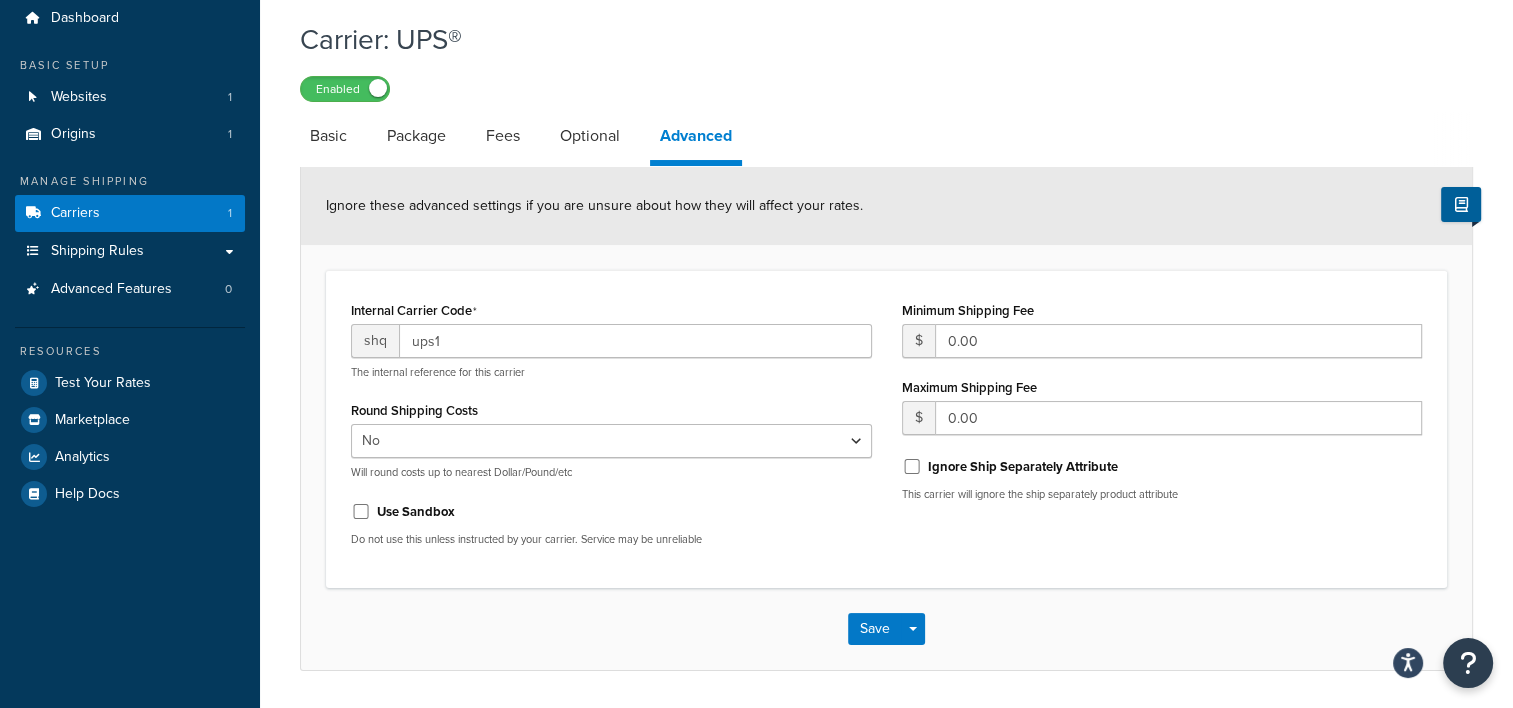 scroll, scrollTop: 100, scrollLeft: 0, axis: vertical 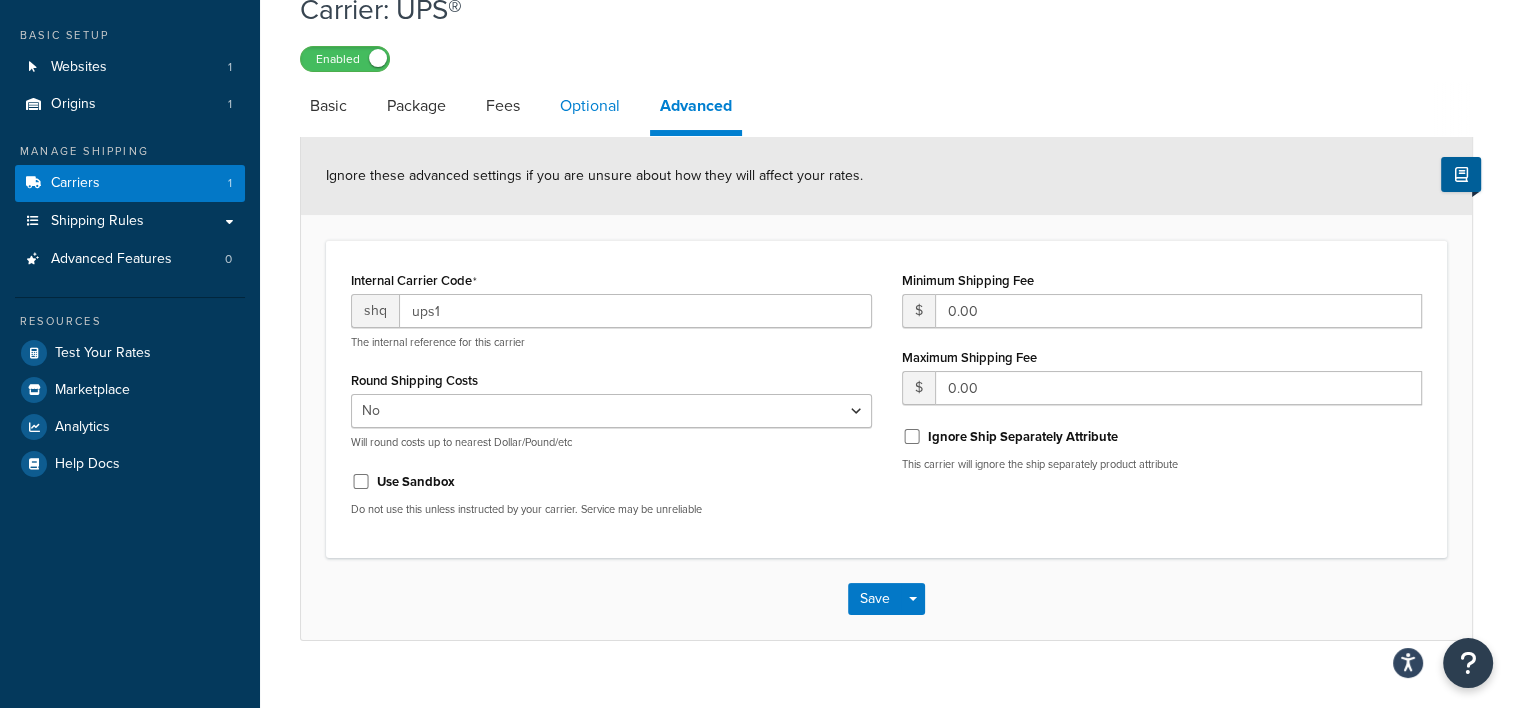 click on "Optional" at bounding box center [590, 106] 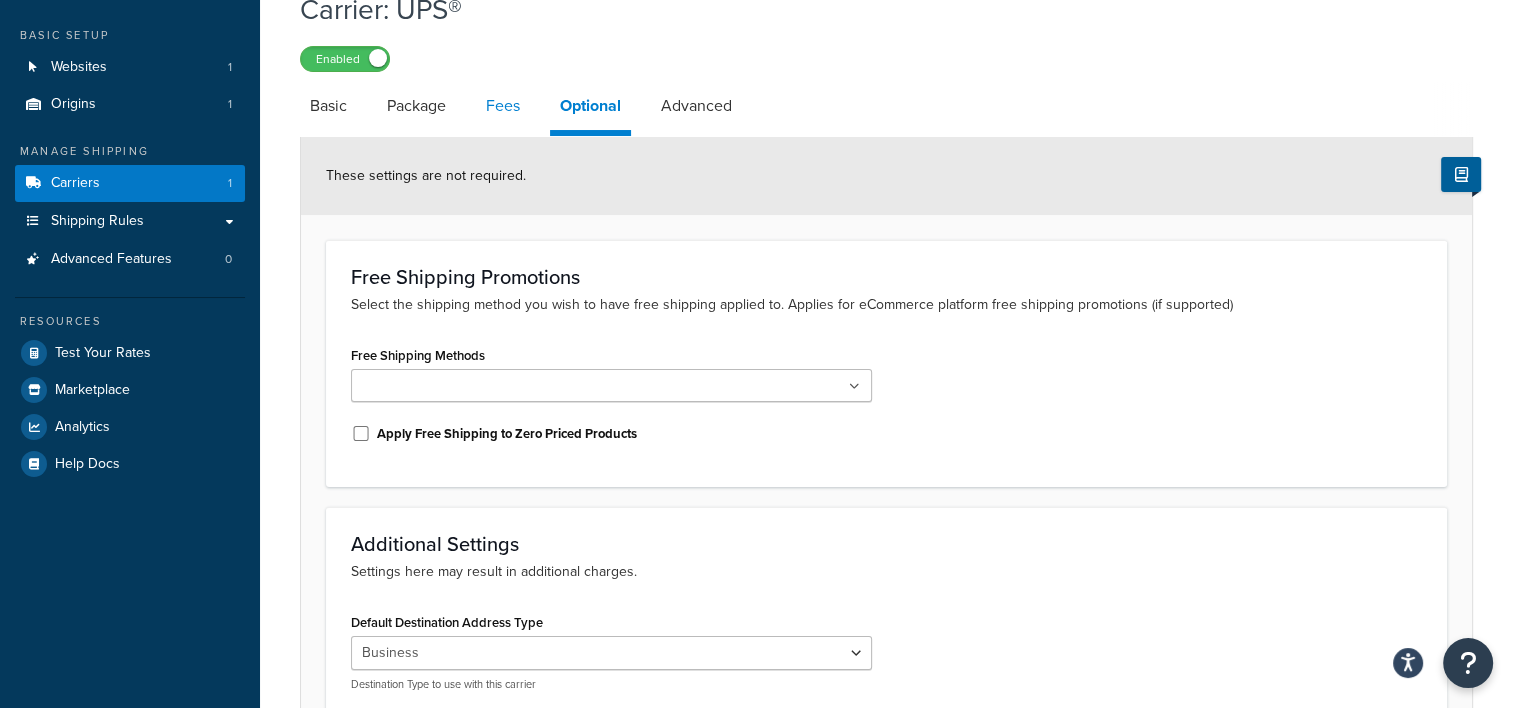 click on "Fees" at bounding box center [503, 106] 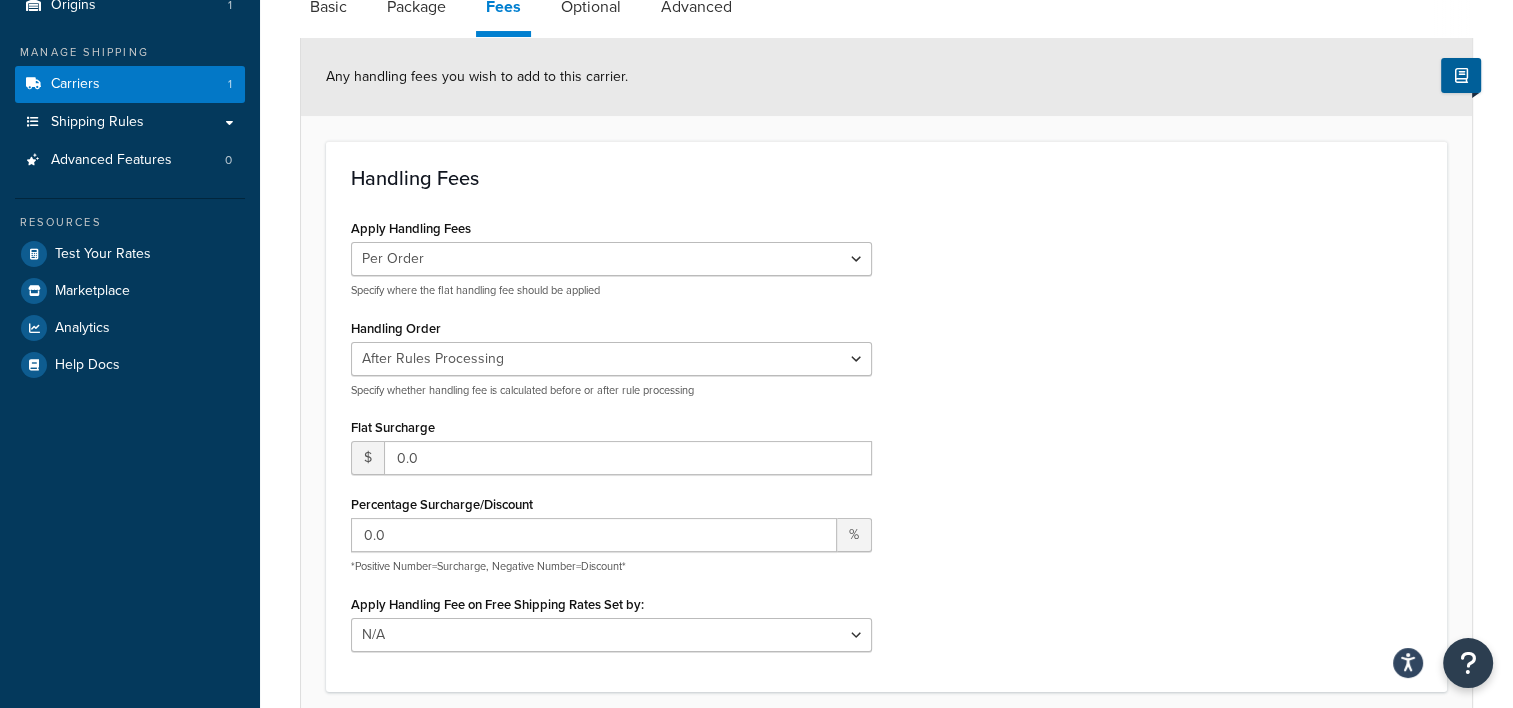 scroll, scrollTop: 68, scrollLeft: 0, axis: vertical 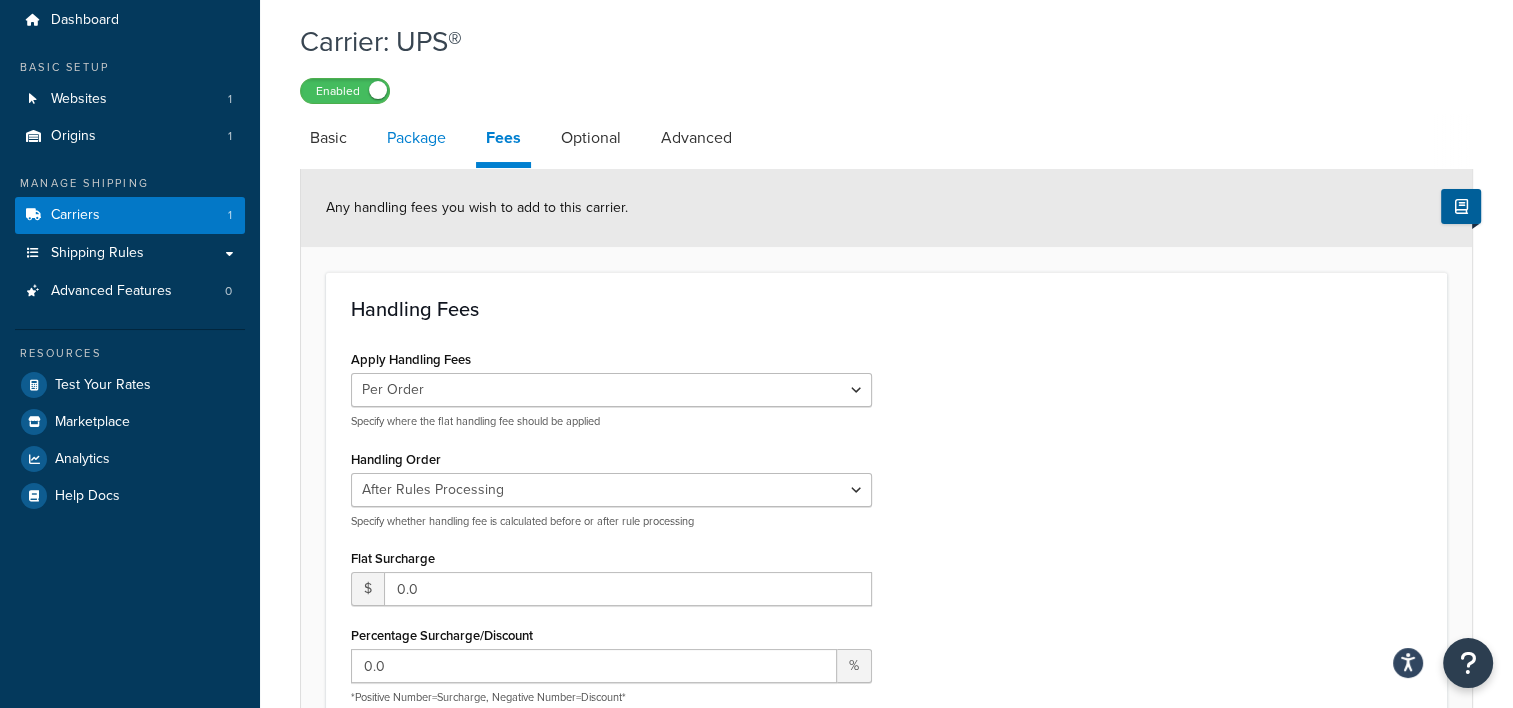click on "Package" at bounding box center (416, 138) 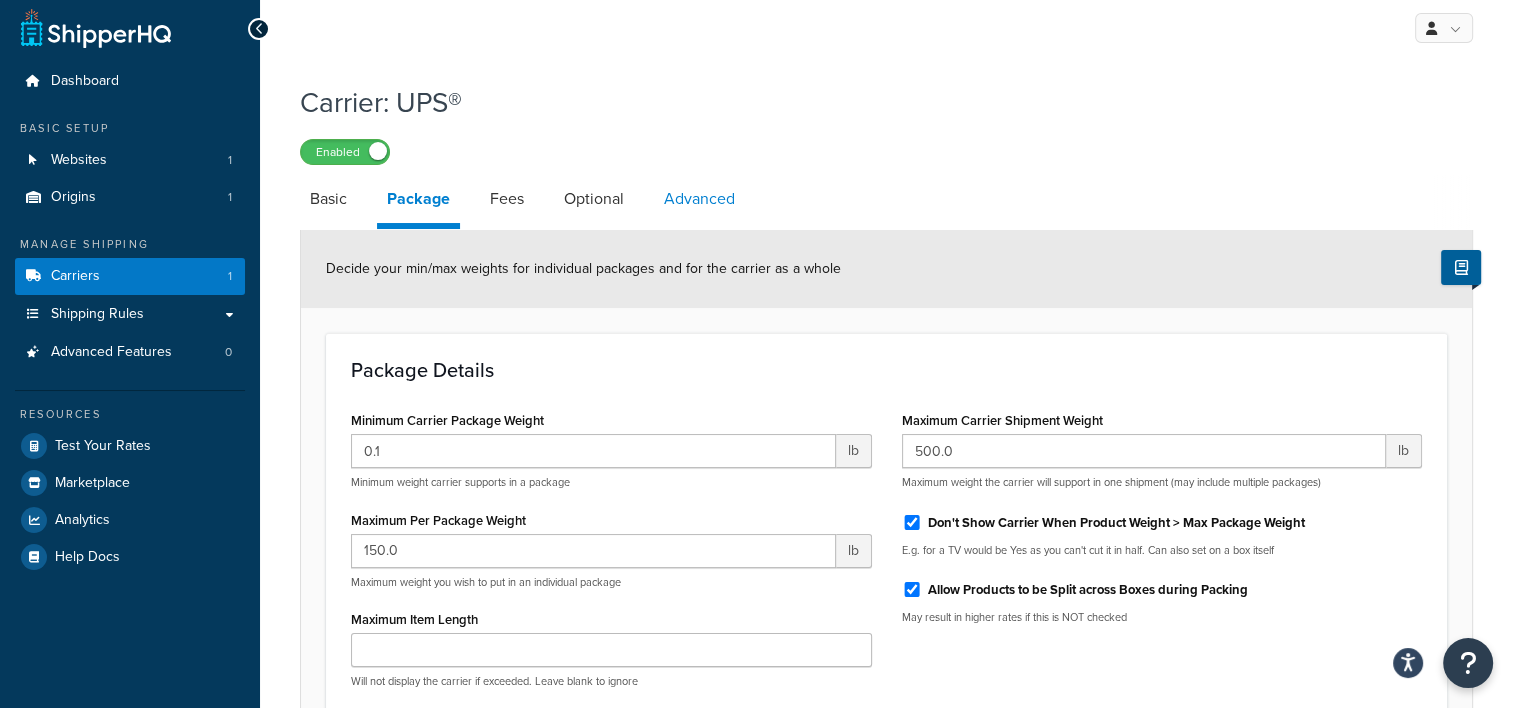scroll, scrollTop: 0, scrollLeft: 0, axis: both 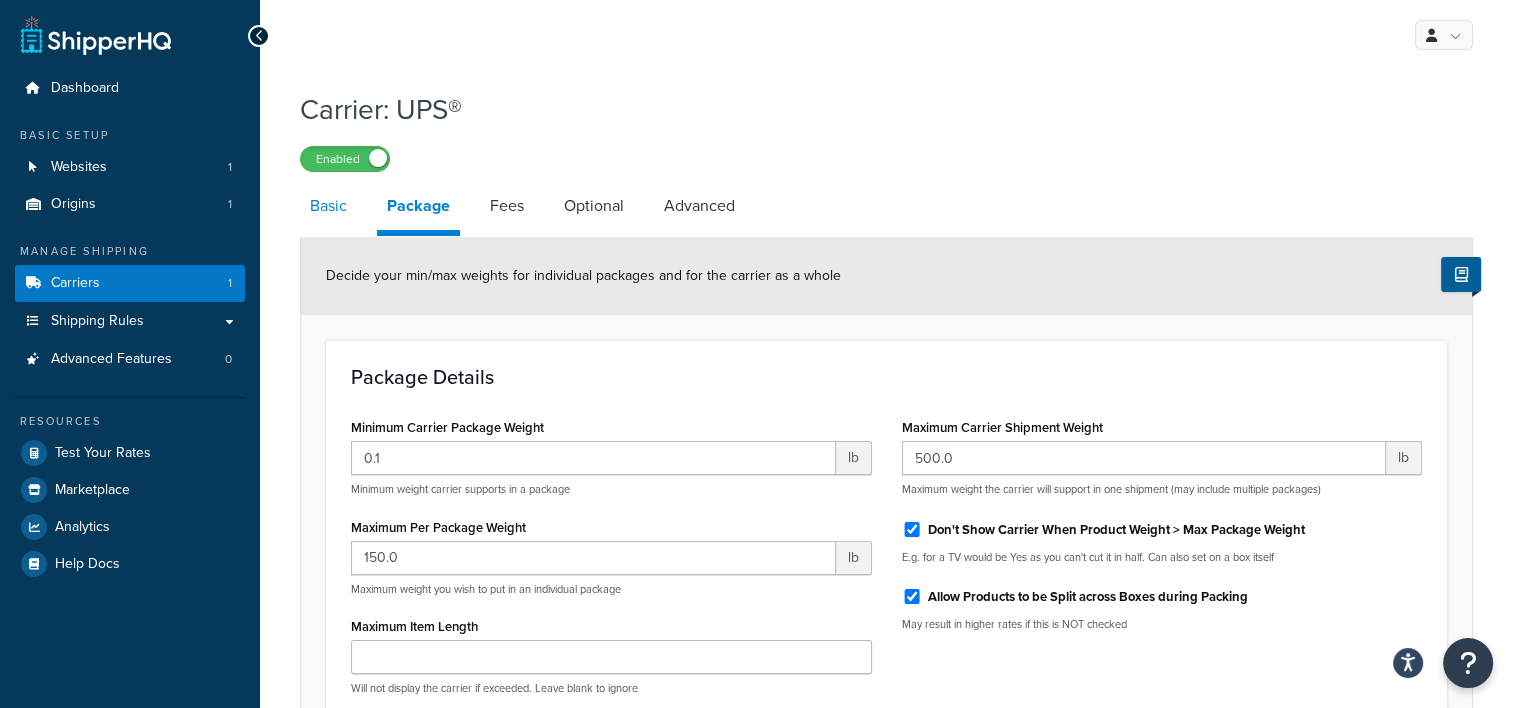 click on "Basic" at bounding box center [328, 206] 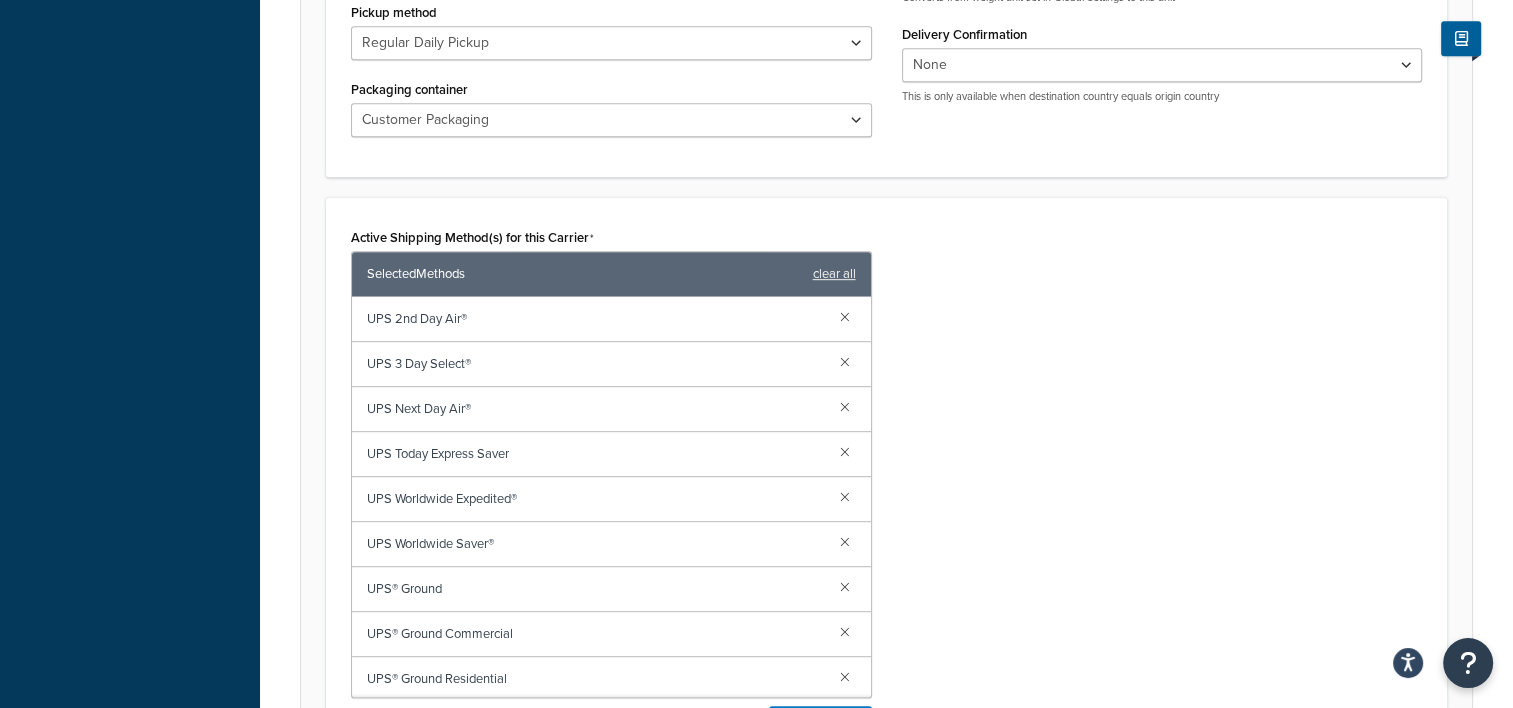 scroll, scrollTop: 1000, scrollLeft: 0, axis: vertical 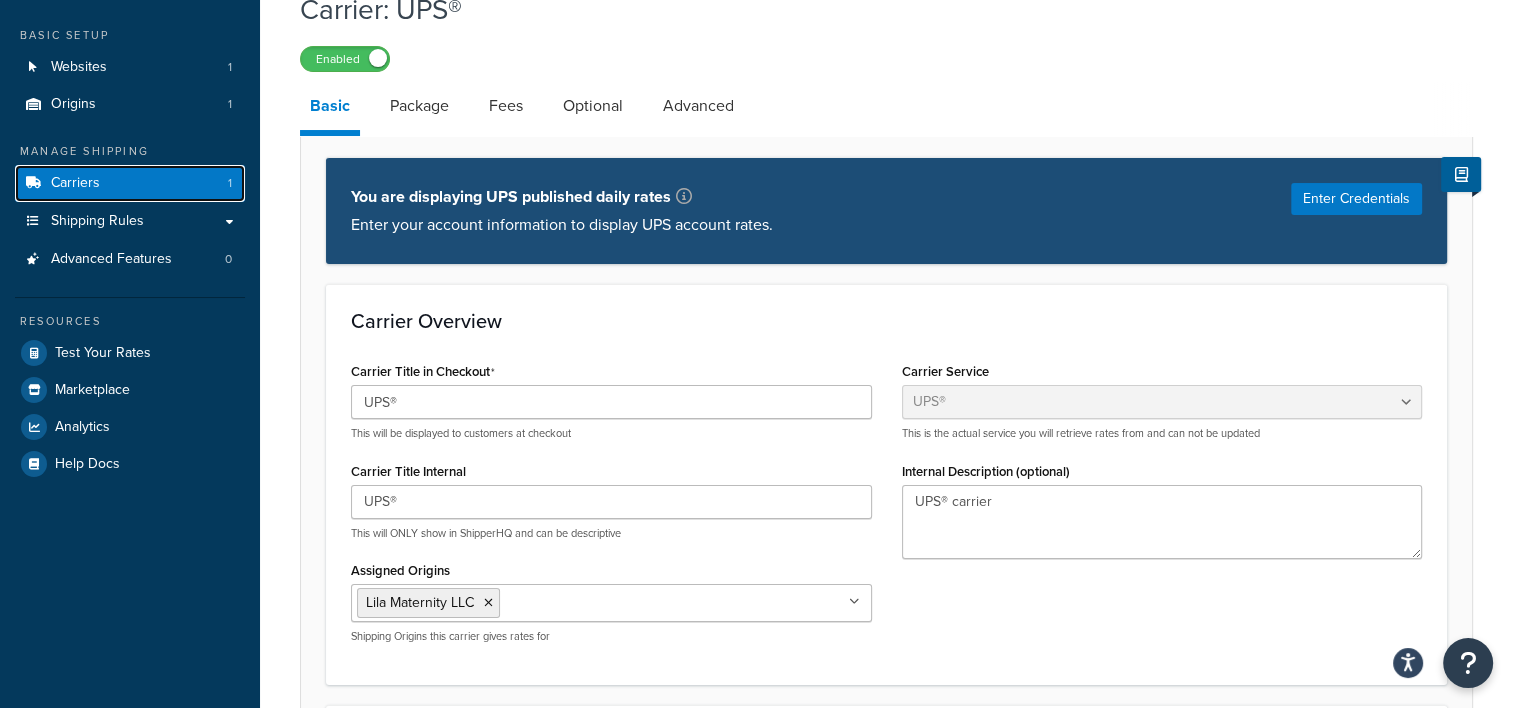 click on "Carriers 1" at bounding box center (130, 183) 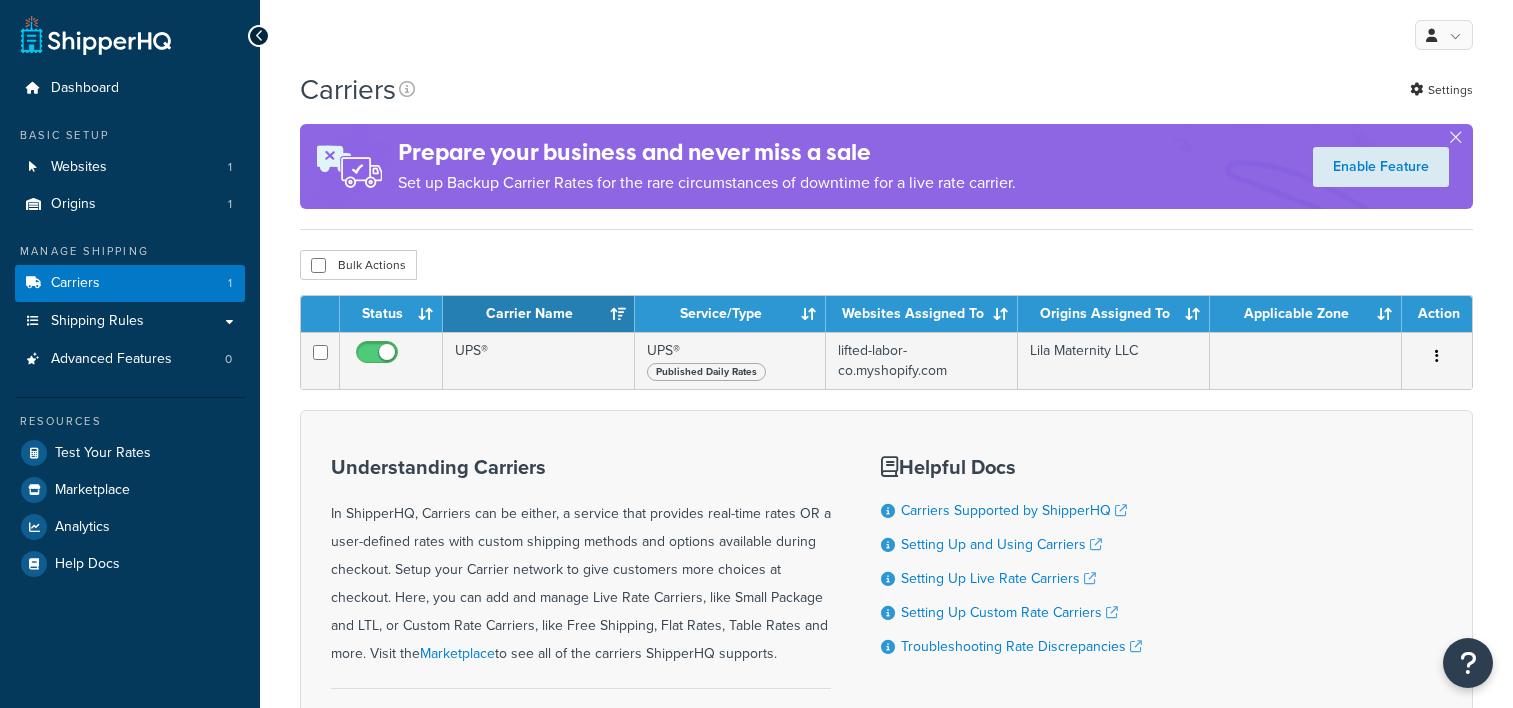 scroll, scrollTop: 0, scrollLeft: 0, axis: both 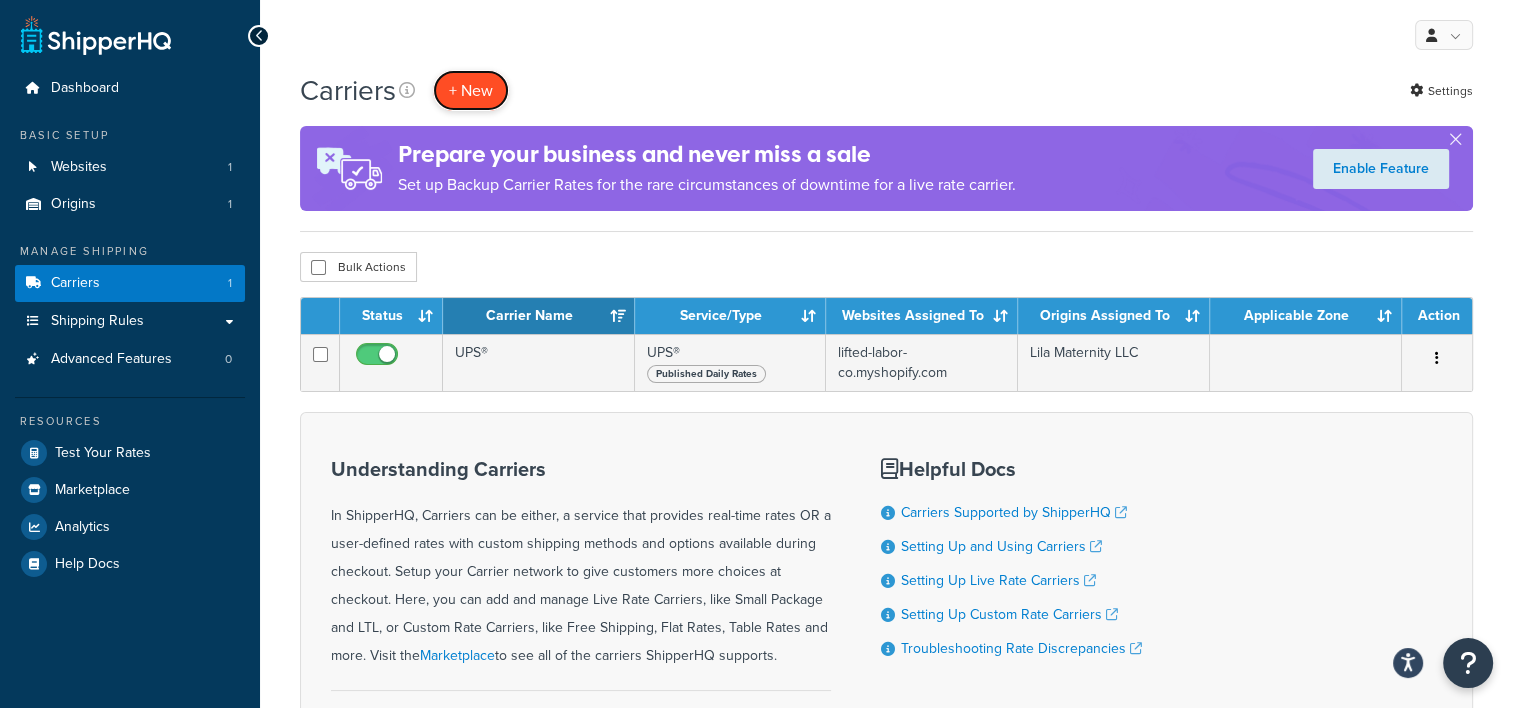 click on "+ New" at bounding box center [471, 90] 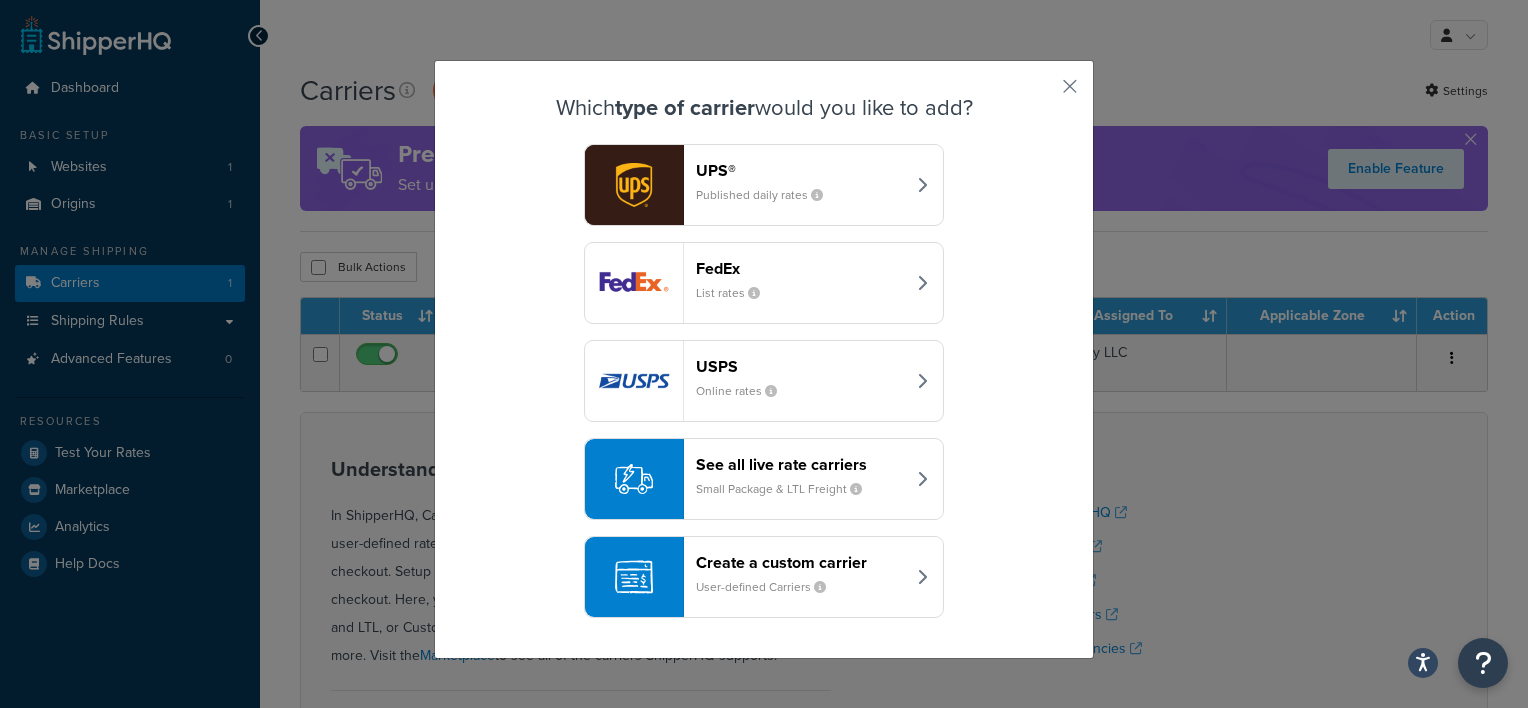 click on "See all live rate carriers Small Package & LTL Freight" at bounding box center [800, 479] 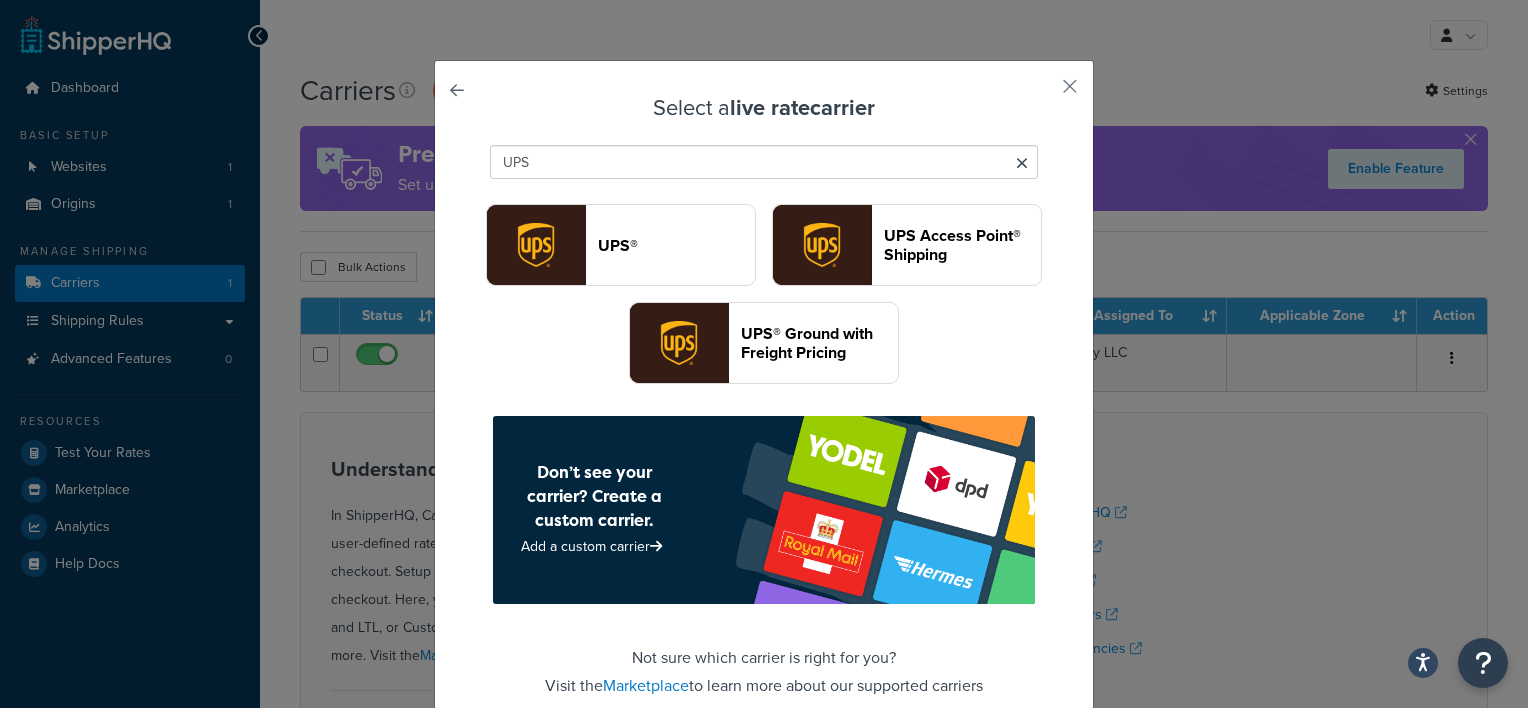 scroll, scrollTop: 0, scrollLeft: 0, axis: both 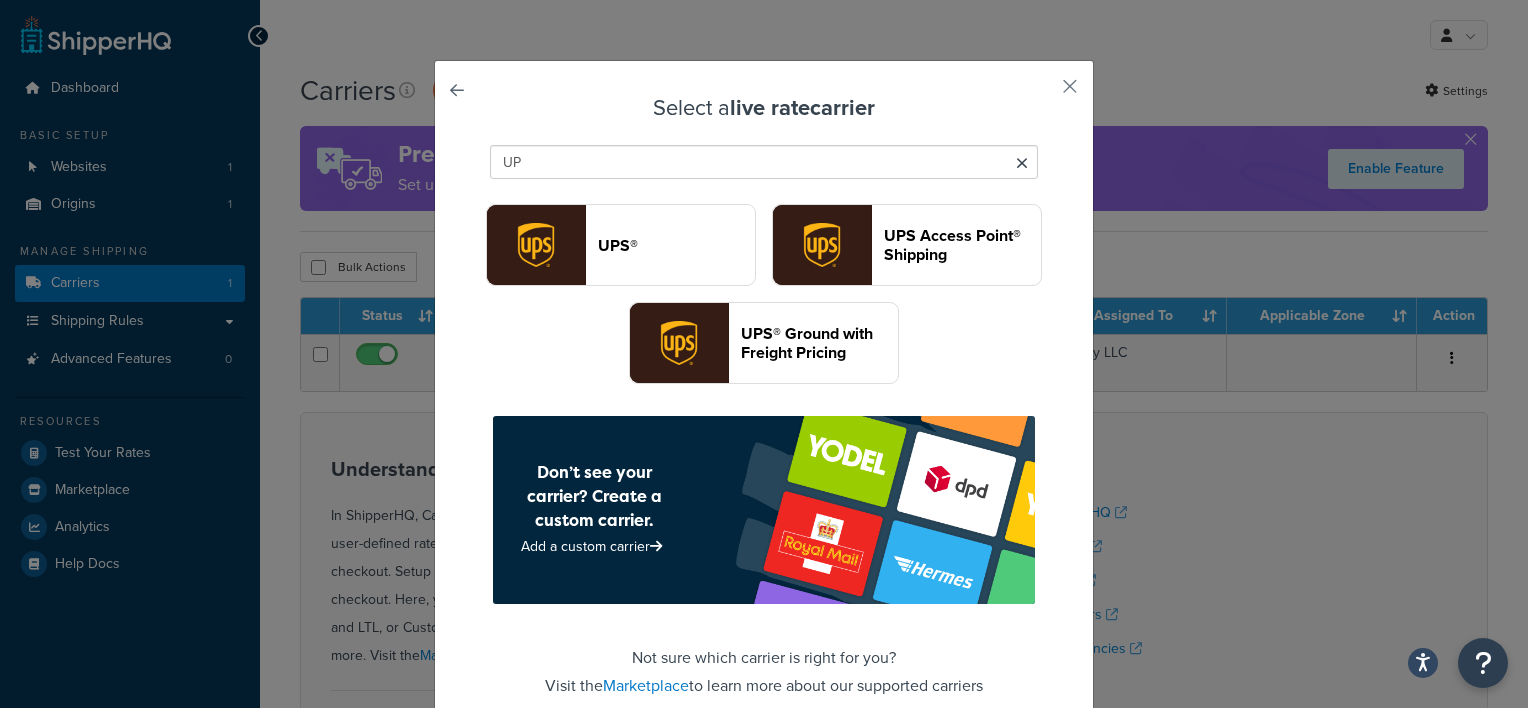 type on "U" 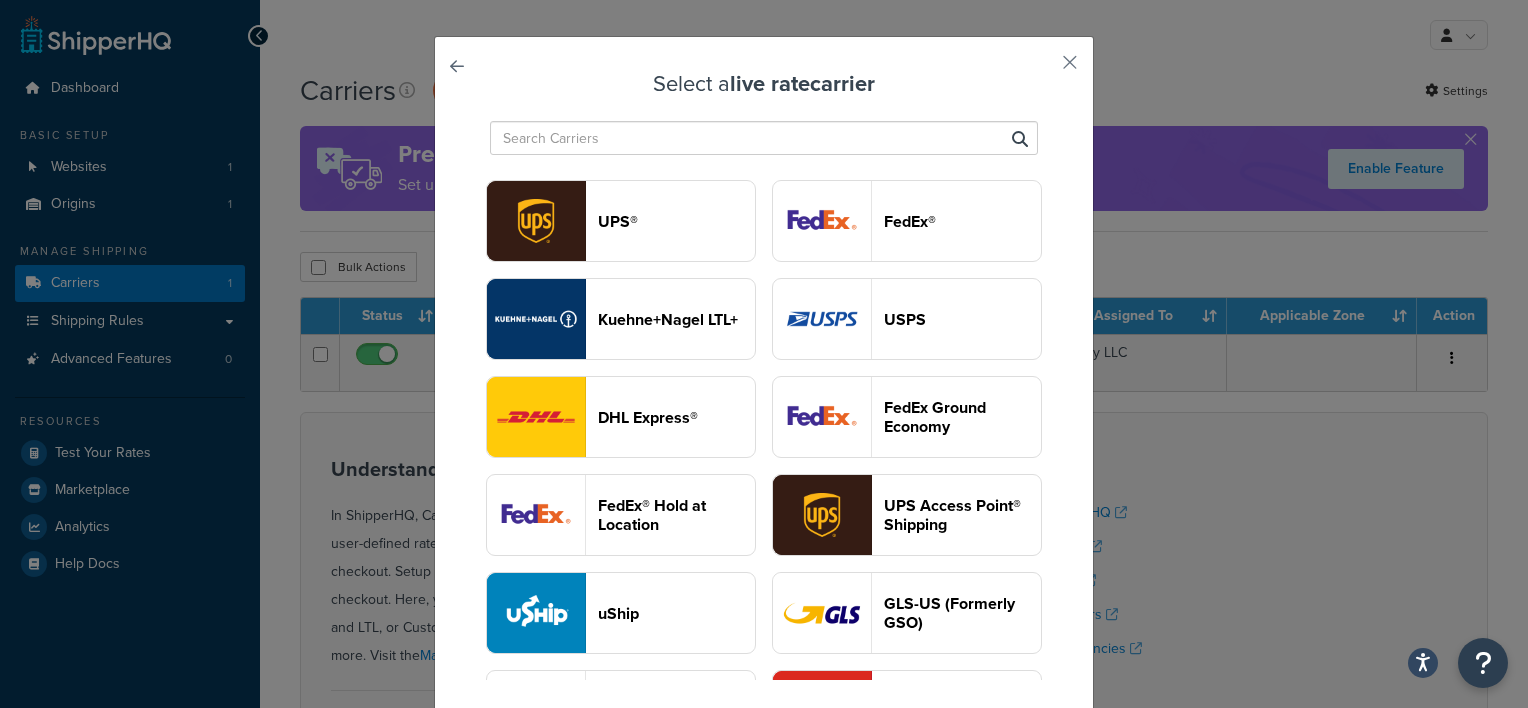 scroll, scrollTop: 37, scrollLeft: 0, axis: vertical 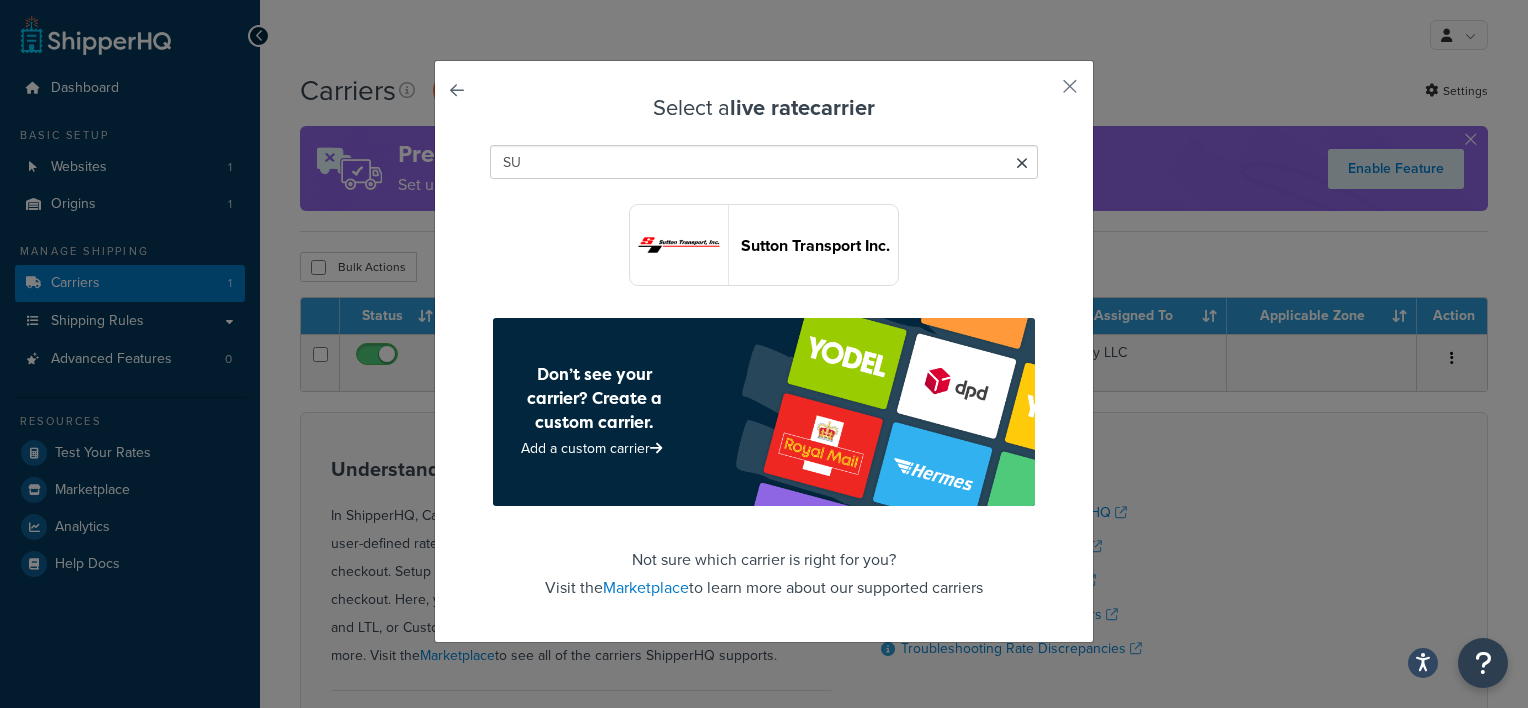type on "S" 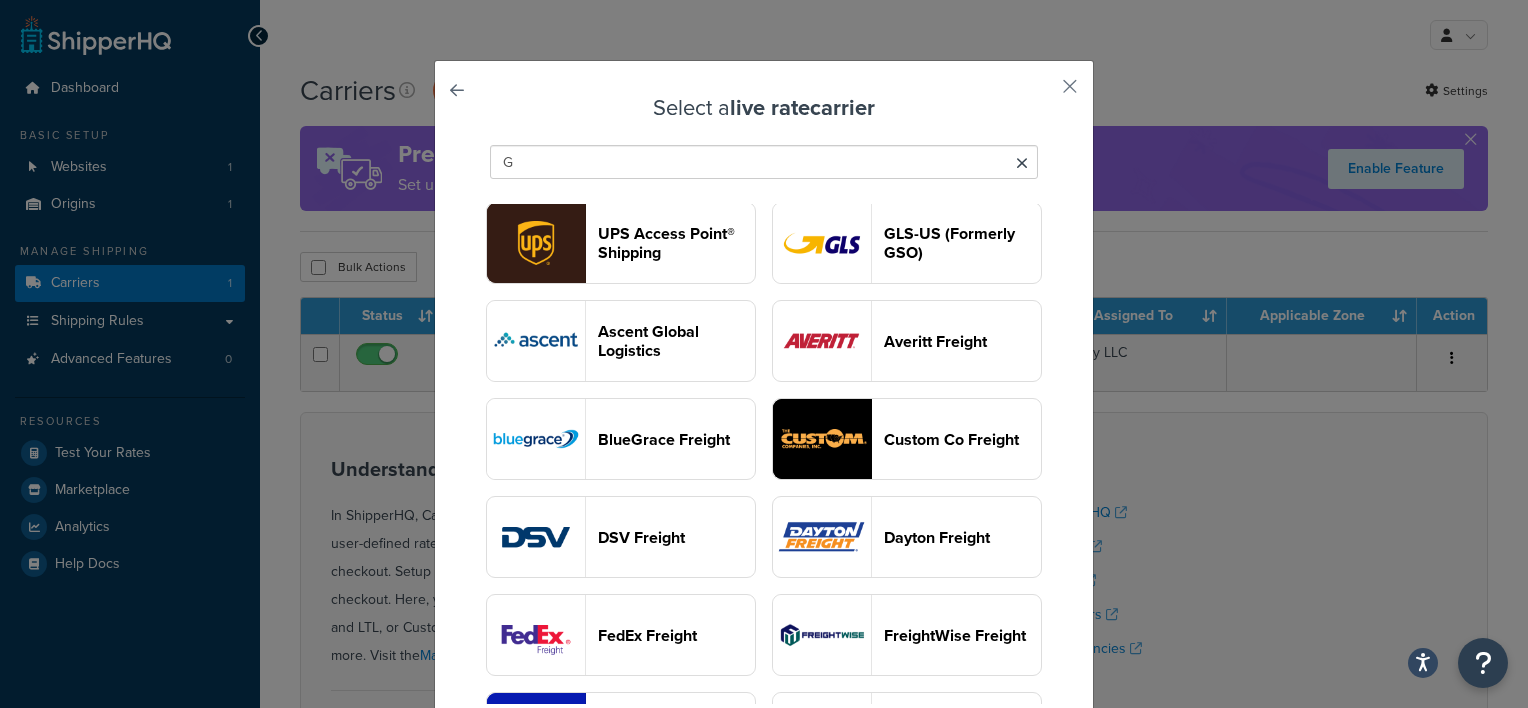 scroll, scrollTop: 0, scrollLeft: 0, axis: both 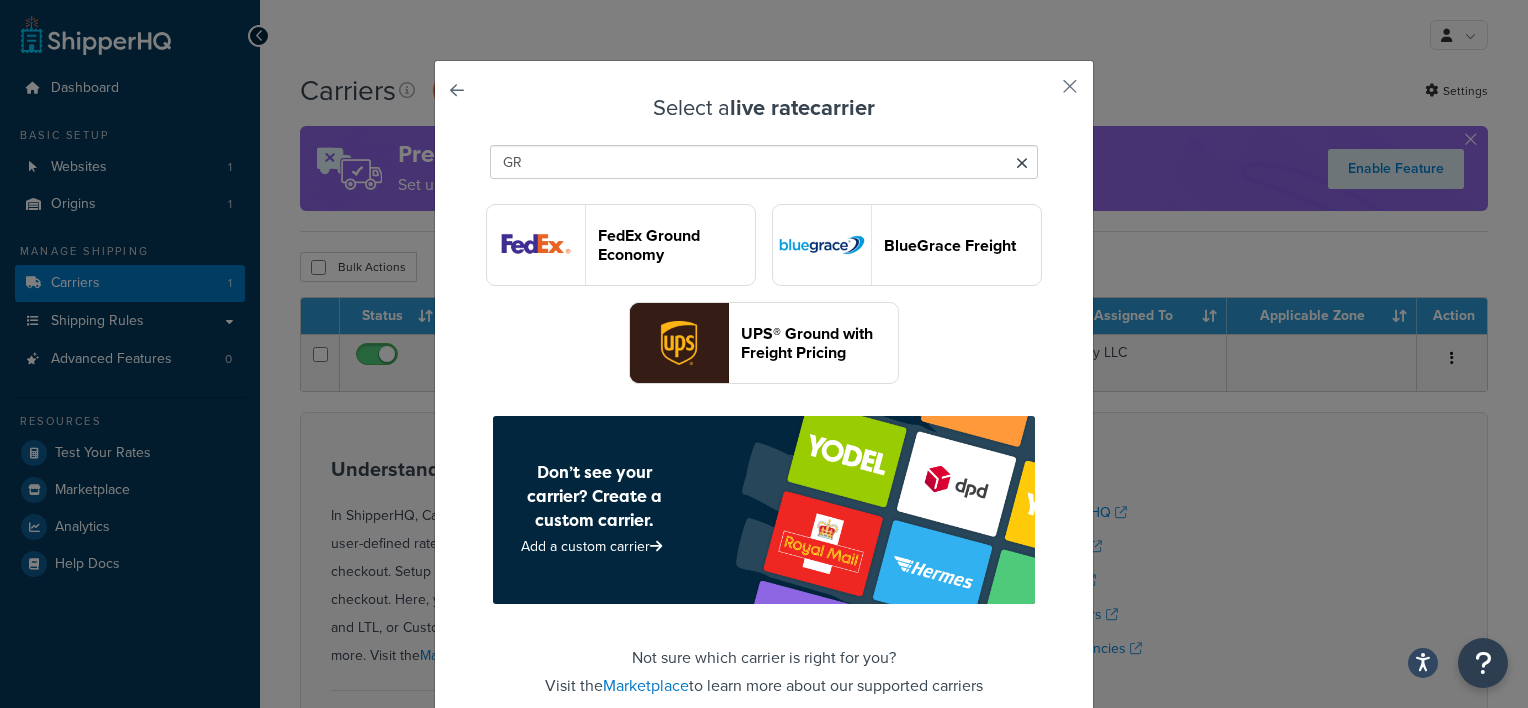 type on "G" 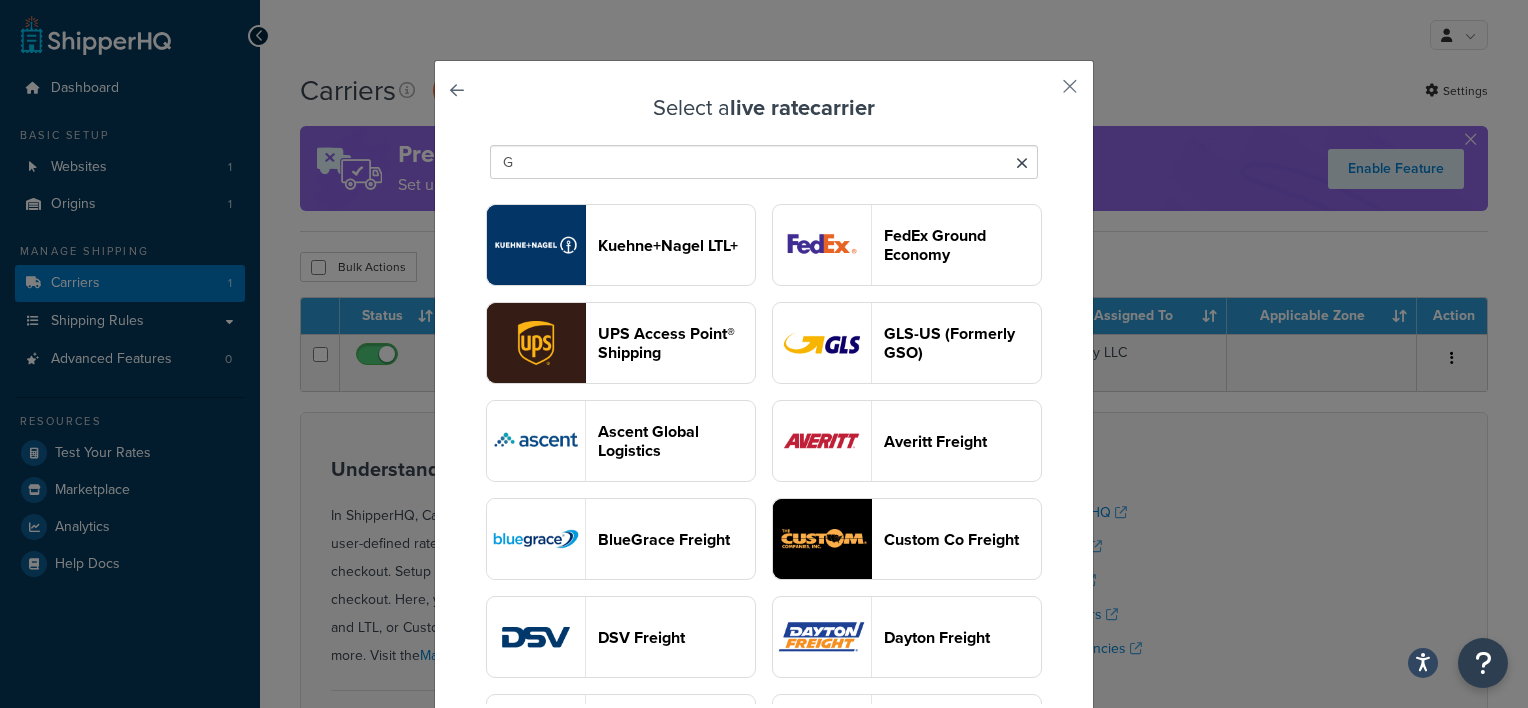 type 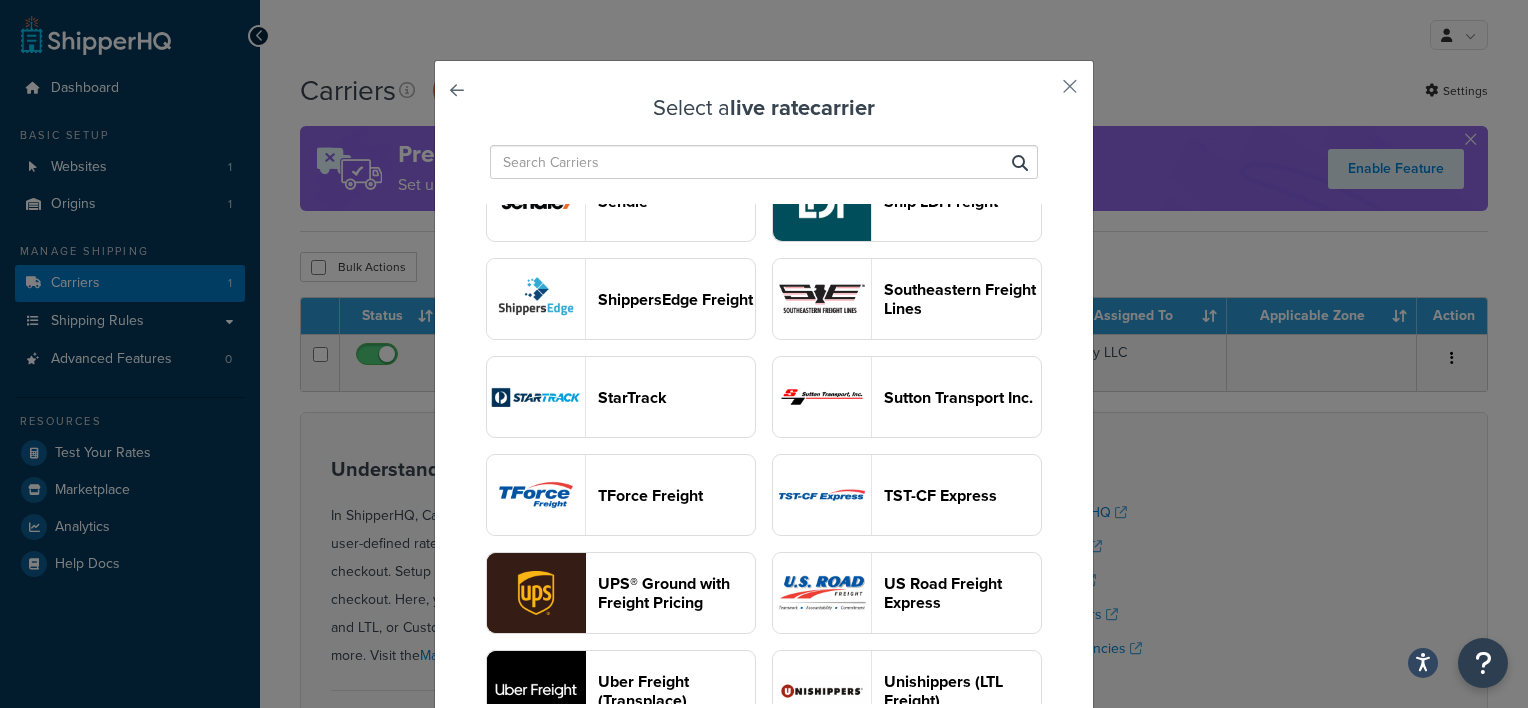 scroll, scrollTop: 2400, scrollLeft: 0, axis: vertical 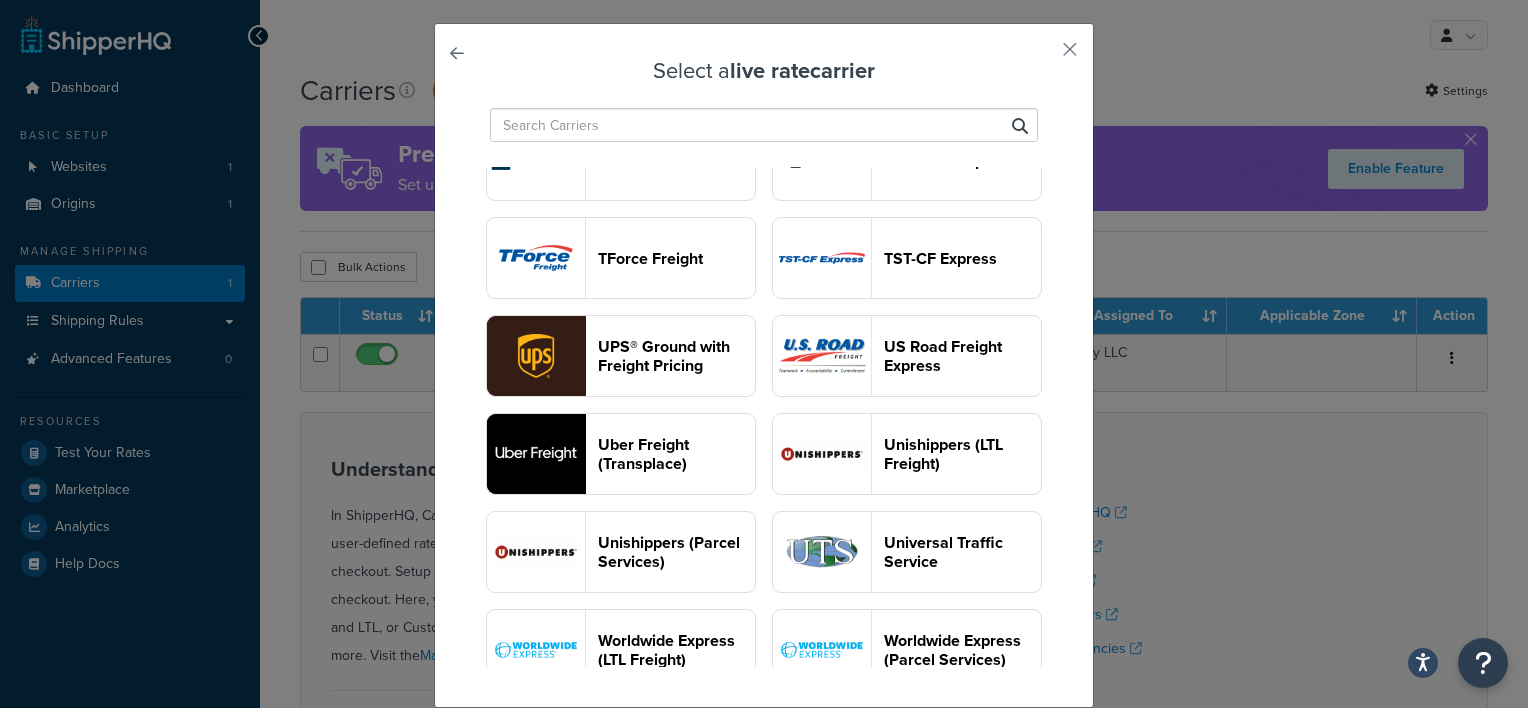 click on "Select a  live rate  carrier UPS® FedEx® Kuehne+Nagel LTL+ USPS DHL Express® FedEx Ground Economy FedEx® Hold at Location UPS Access Point® Shipping uShip GLS-US (Formerly GSO) ABF Aramex (Formerly Fastway Couriers) Ascent Global Logistics Australia Post Contract eParcel Australia Post Retail Averitt Freight BlueGrace Freight Canada Post Custom Co Freight DHL eCommerce® DSV Freight Dayton Freight Easyship Echo Estes Evans Transportation FedEx Freight FreightWise Freight GLS Canada GlobalTranz Freight GlobalTranz Freight - Rater JTS Freight Keystone Dedicated Logistics Metropolitan Warehouse and Delivery NZ Post Oak Harbor Freight Old Dominion Pitt Ohio Purolator Purolator Freight R&L Redwood Logistics Ryan Transportation SAIA LTL Freight Sendle  Ship LDI Freight ShippersEdge Freight Southeastern Freight Lines StarTrack  Sutton Transport Inc. TForce Freight TST-CF Express UPS® Ground with Freight Pricing US Road Freight Express Uber Freight (Transplace) Unishippers (LTL Freight) XPO  Visit the" at bounding box center [764, 354] 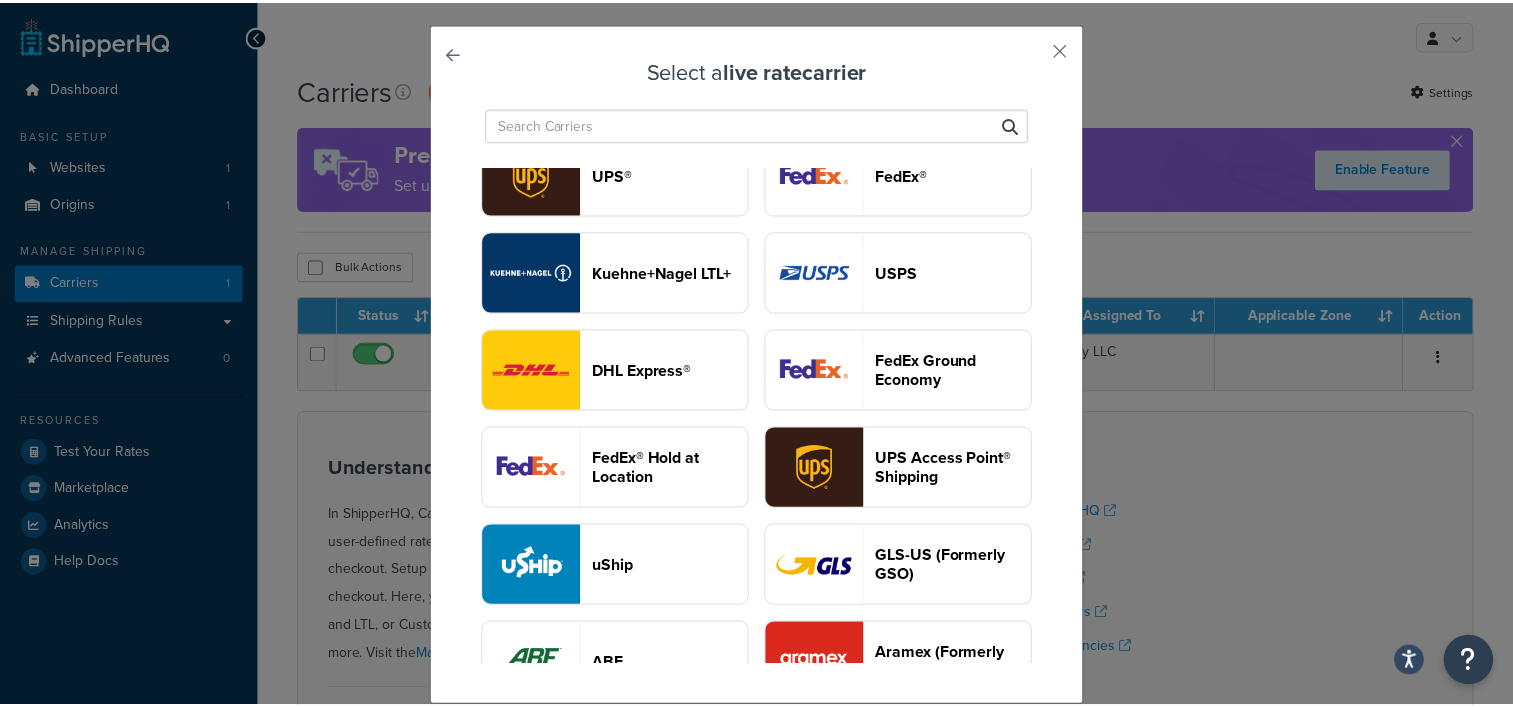 scroll, scrollTop: 0, scrollLeft: 0, axis: both 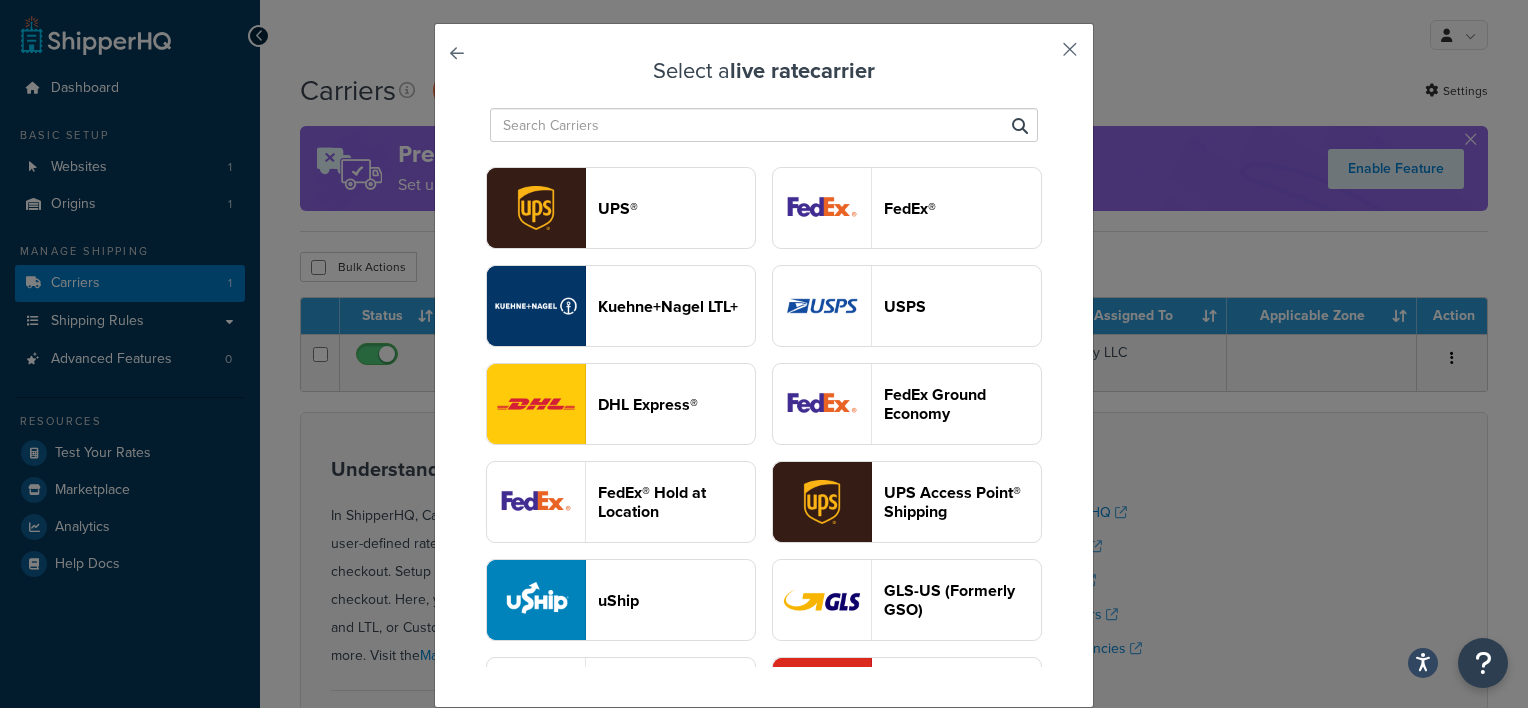 click at bounding box center [1040, 56] 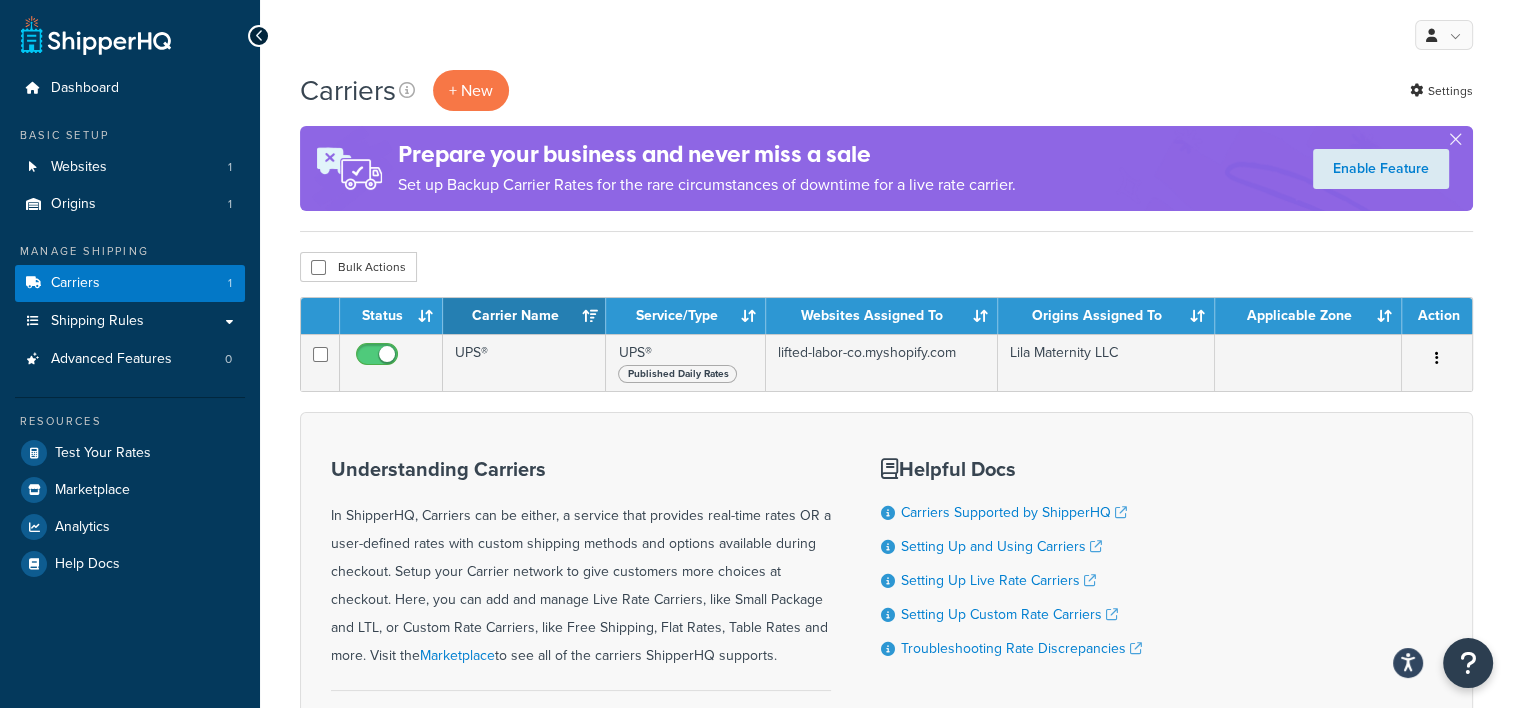 drag, startPoint x: 1070, startPoint y: 50, endPoint x: 938, endPoint y: 80, distance: 135.36617 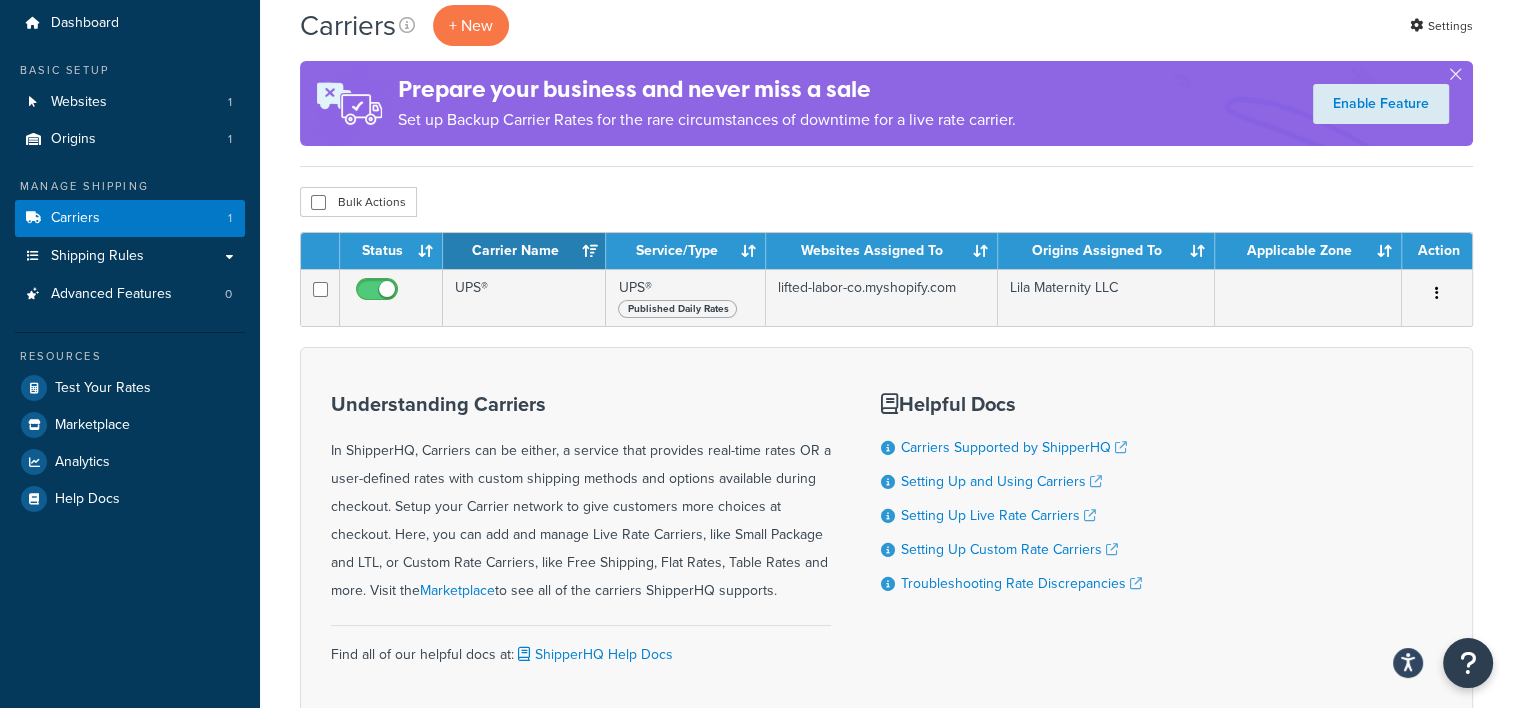 scroll, scrollTop: 100, scrollLeft: 0, axis: vertical 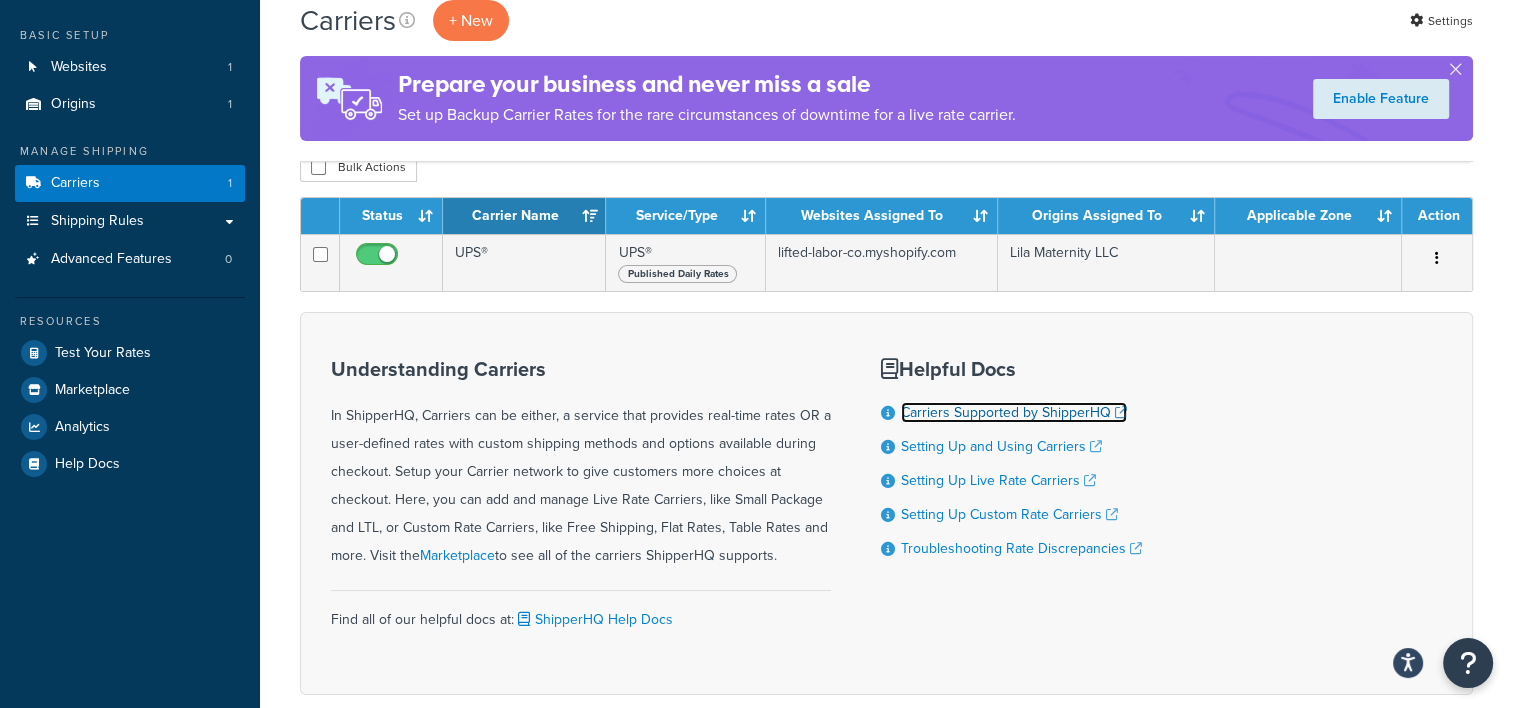 click on "Carriers Supported by ShipperHQ" at bounding box center (1014, 412) 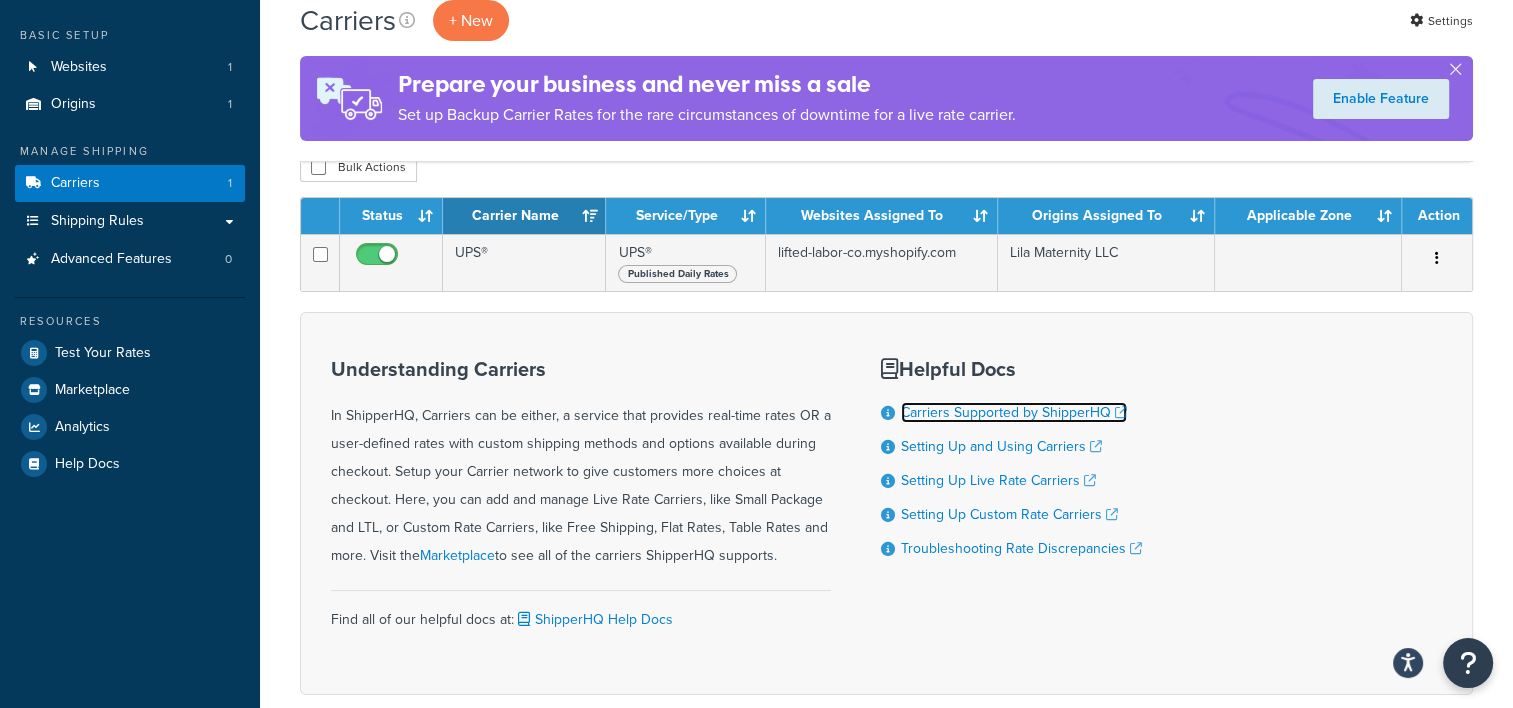 scroll, scrollTop: 0, scrollLeft: 0, axis: both 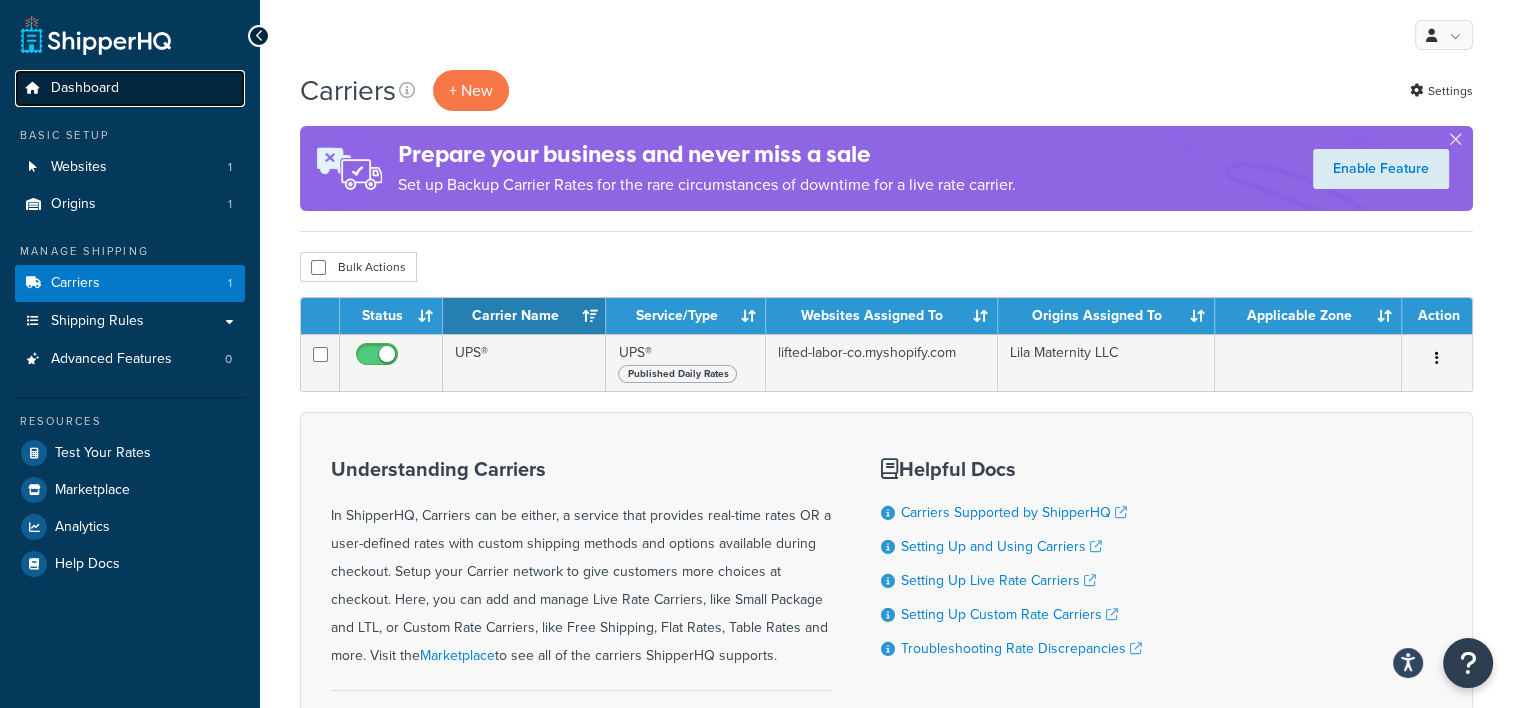click at bounding box center (33, 88) 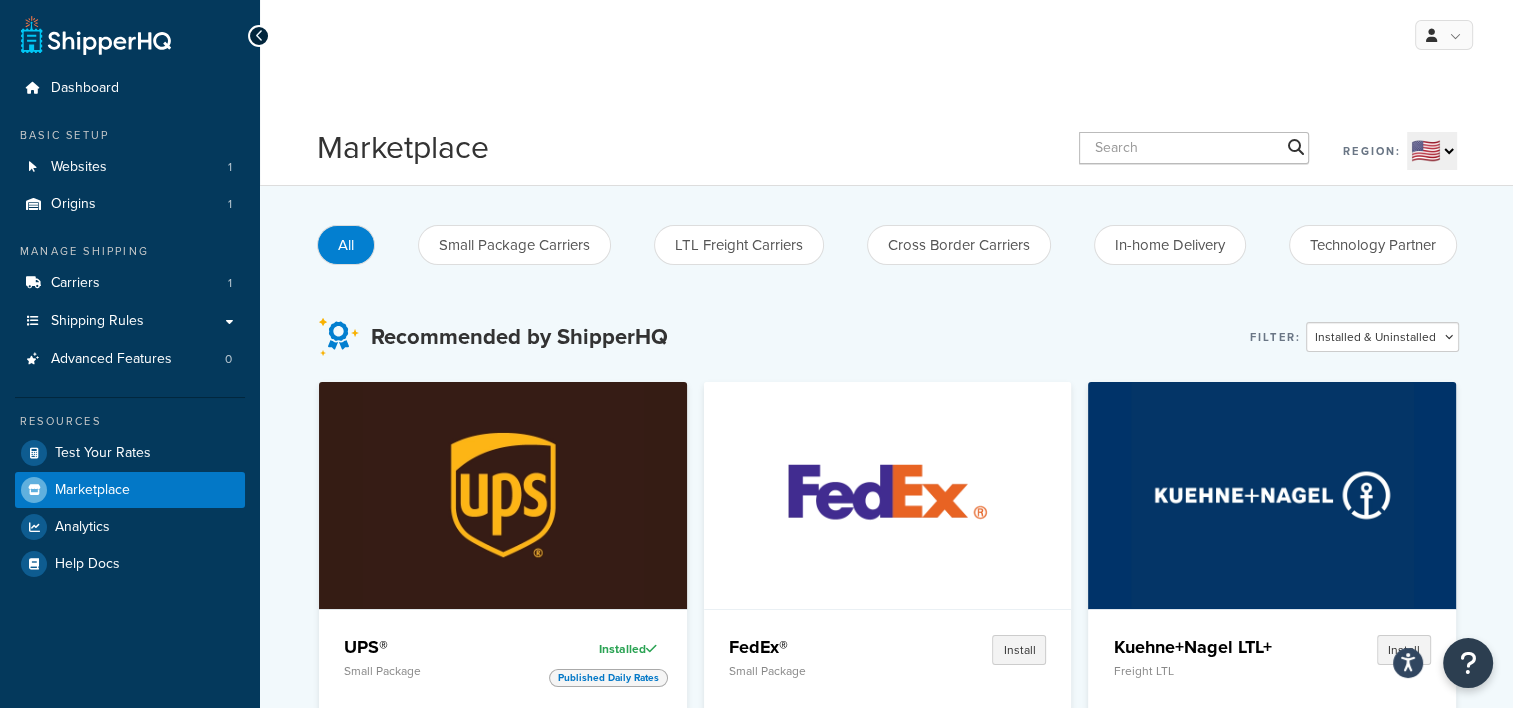 scroll, scrollTop: 12, scrollLeft: 0, axis: vertical 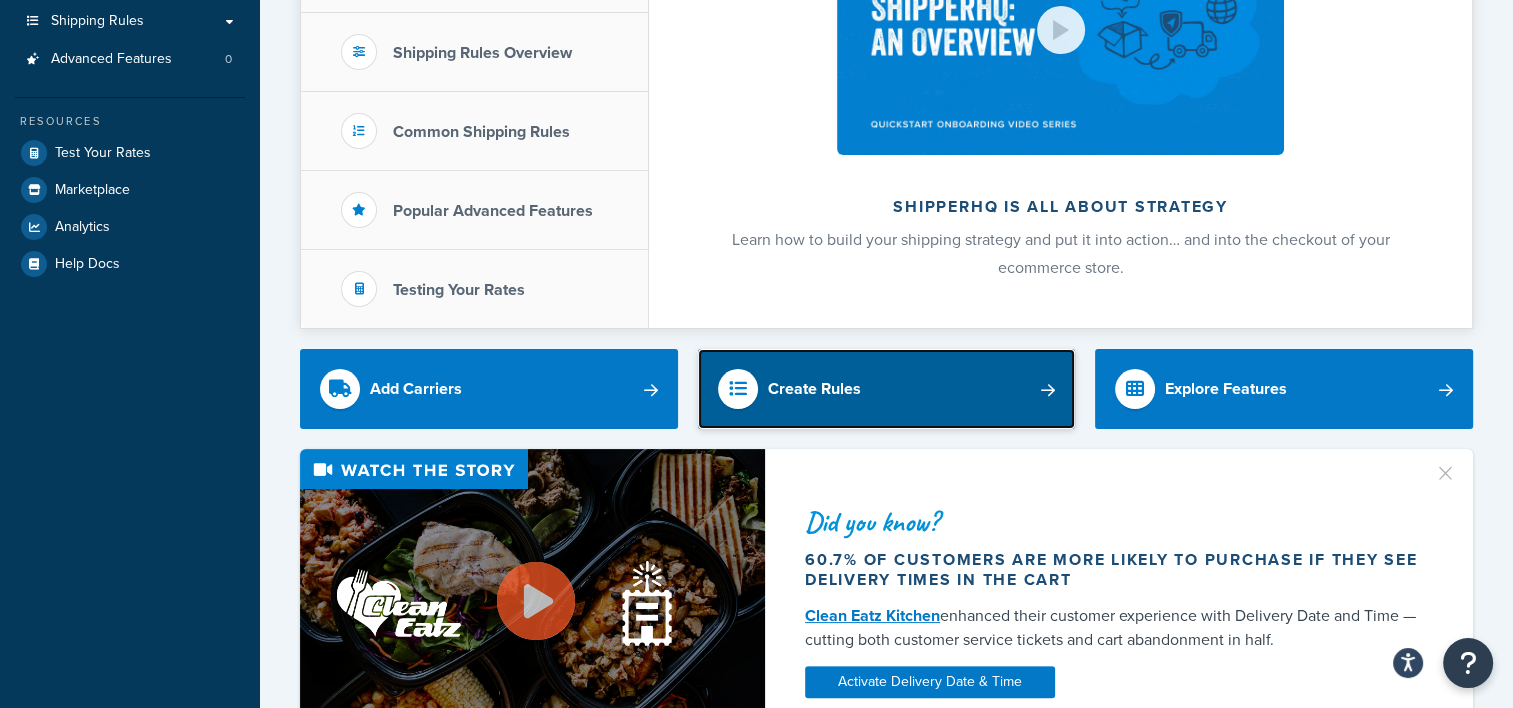 click on "Create Rules" at bounding box center [887, 389] 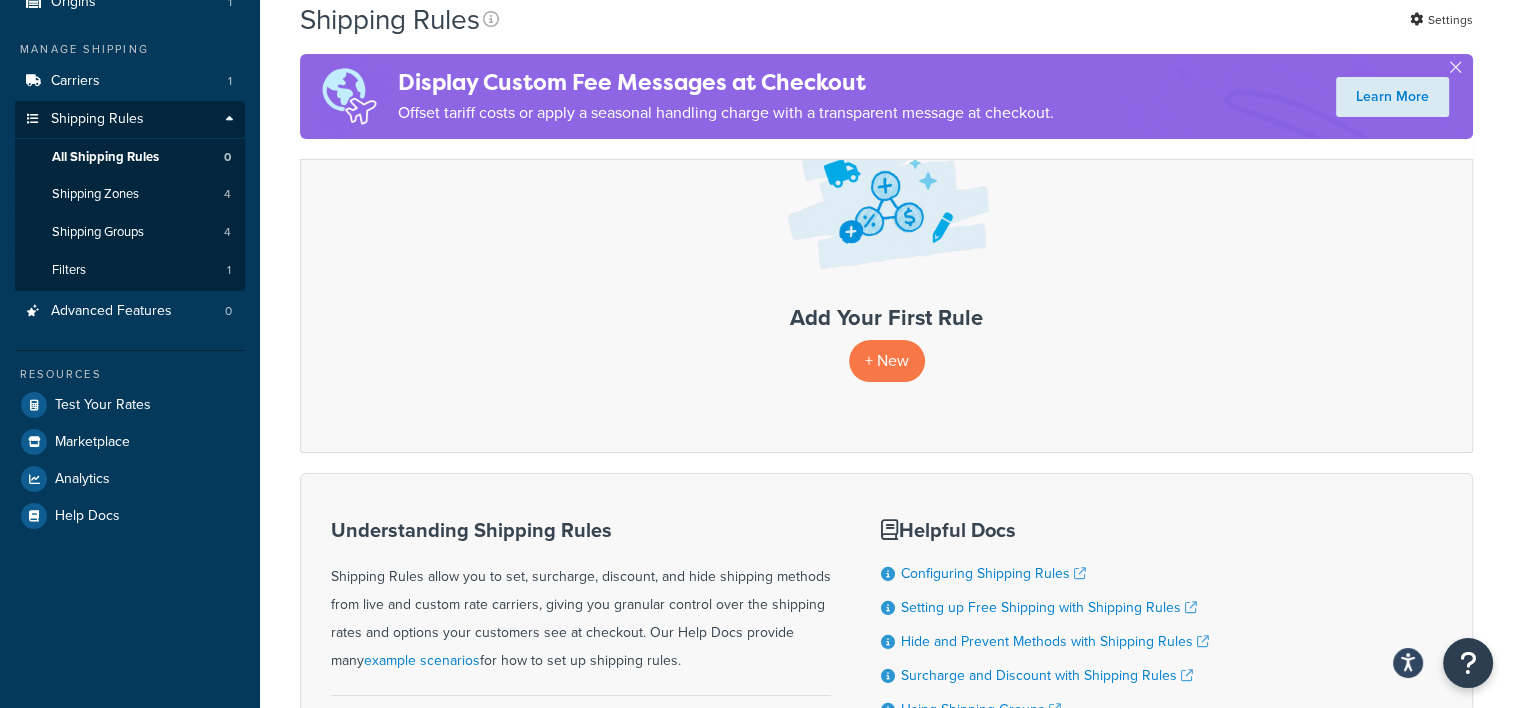 scroll, scrollTop: 0, scrollLeft: 0, axis: both 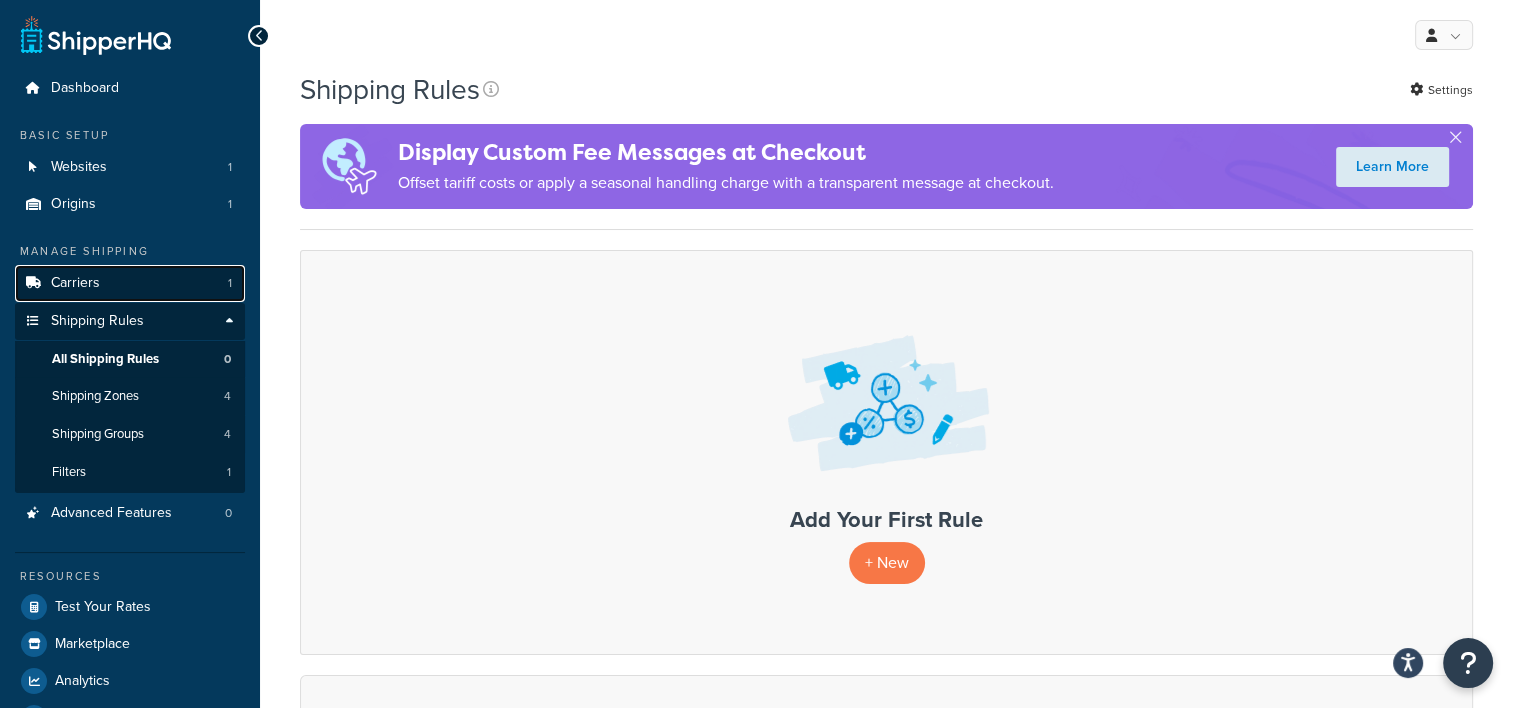 click on "Carriers" at bounding box center (75, 283) 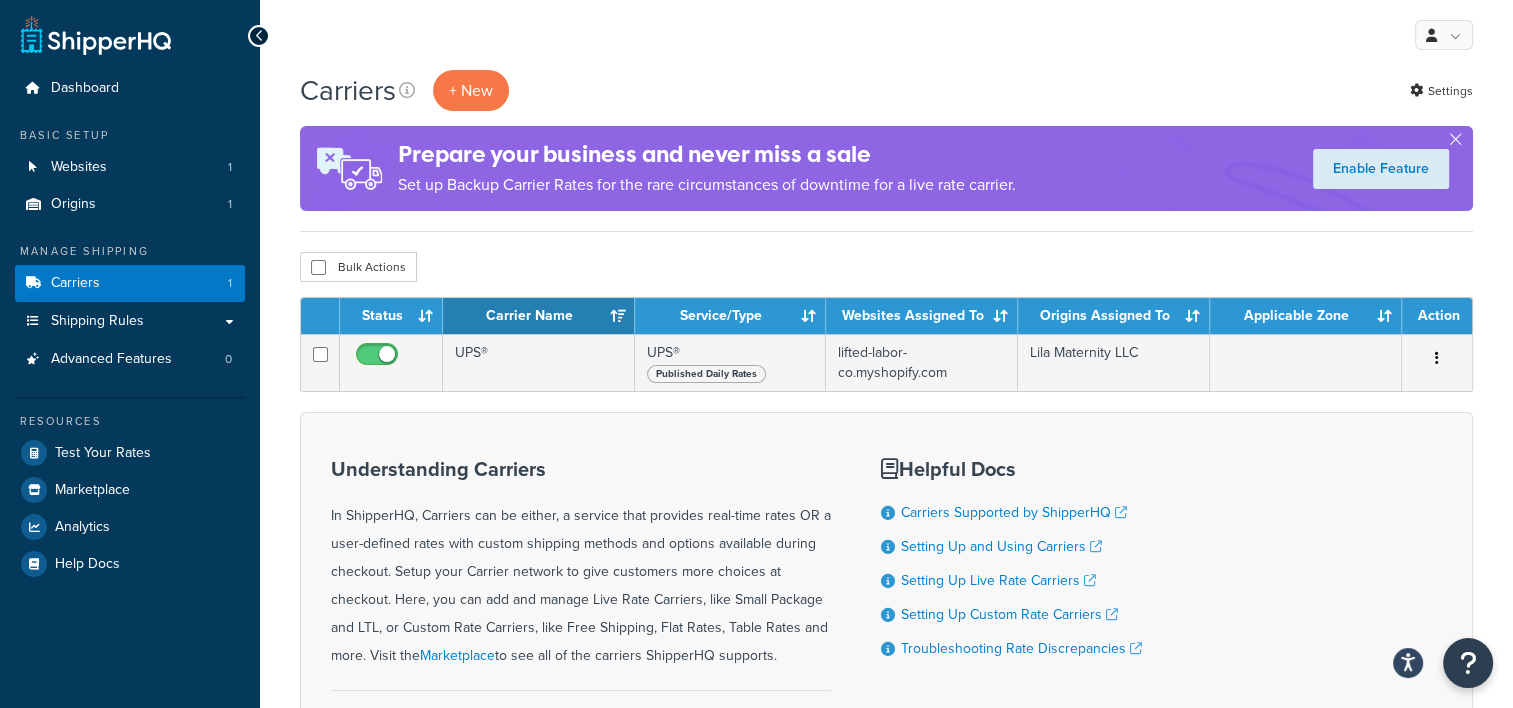 scroll, scrollTop: 100, scrollLeft: 0, axis: vertical 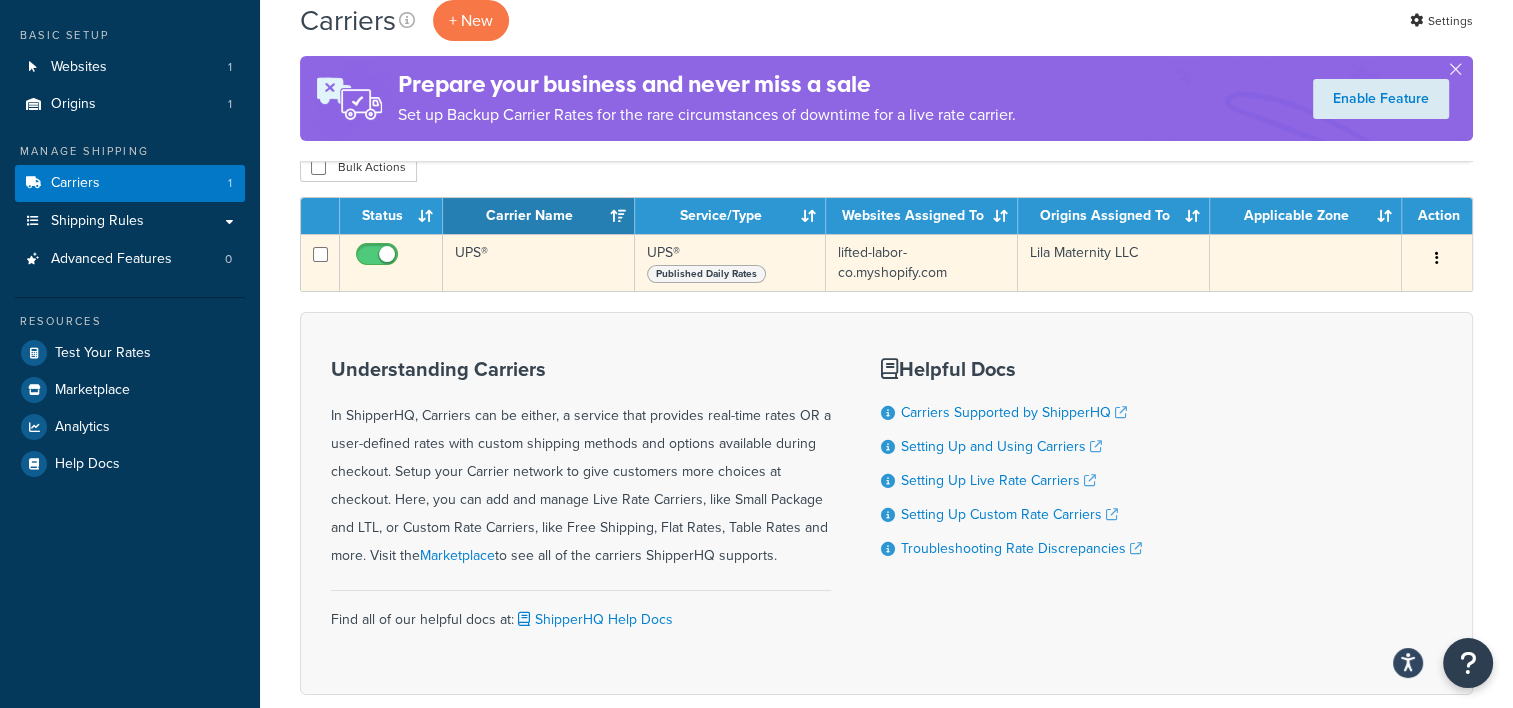 click at bounding box center (1437, 259) 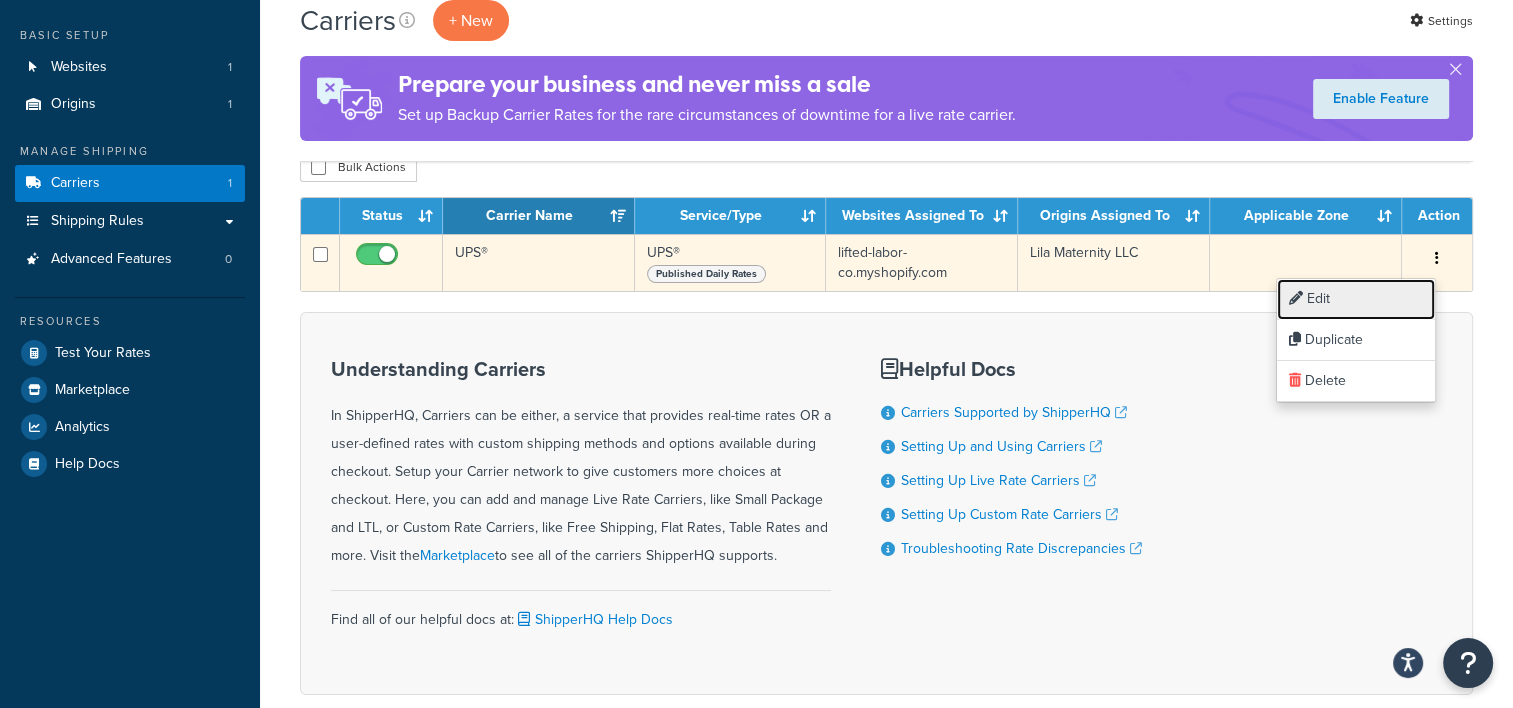 click on "Edit" at bounding box center [1356, 299] 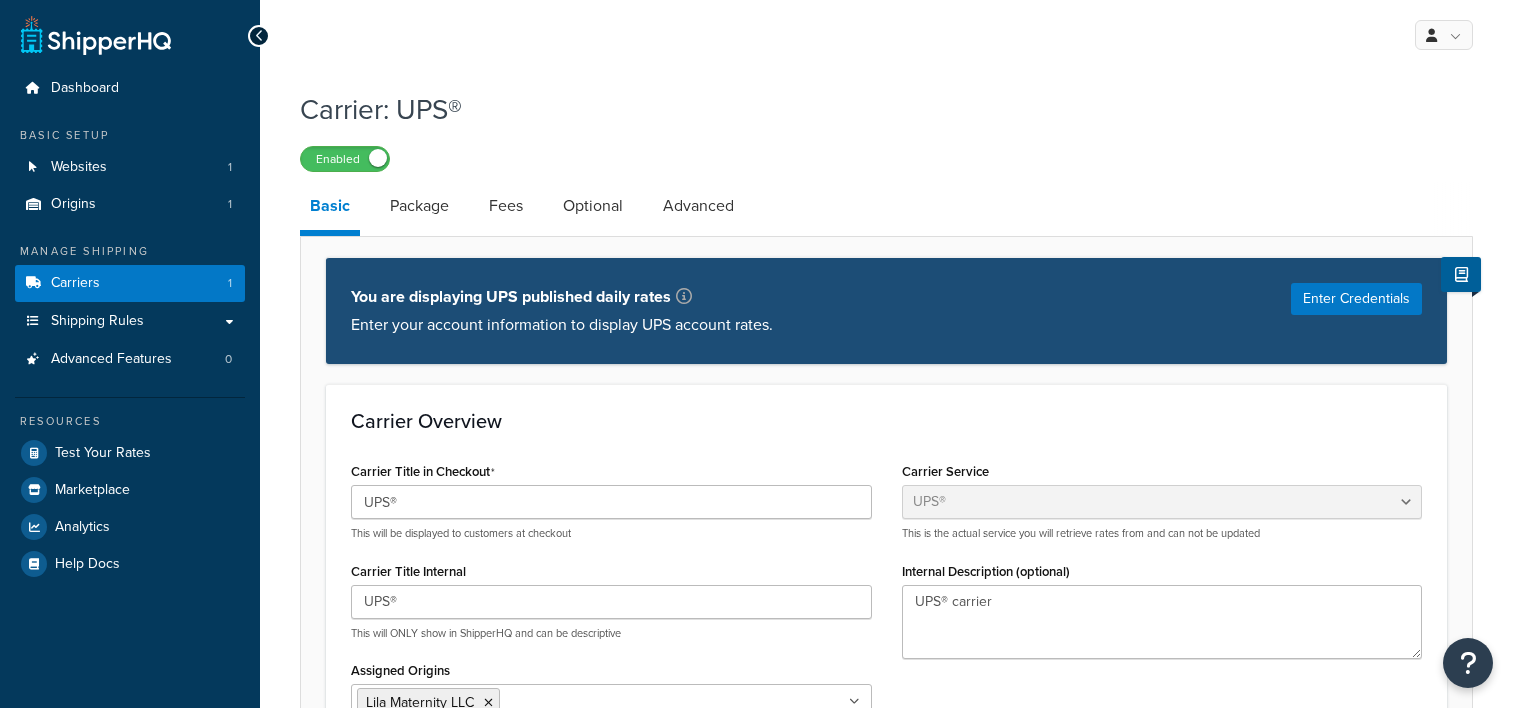 select on "ups" 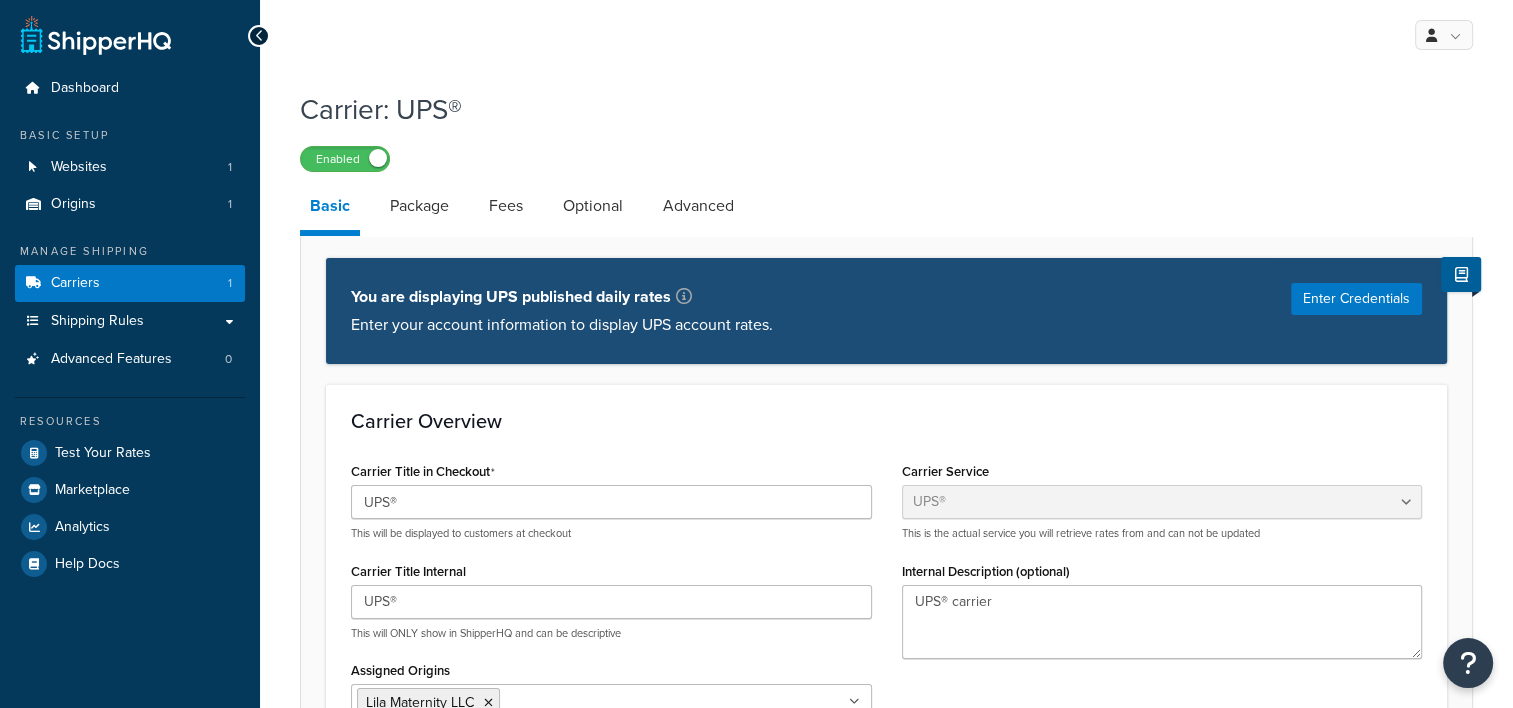 scroll, scrollTop: 0, scrollLeft: 0, axis: both 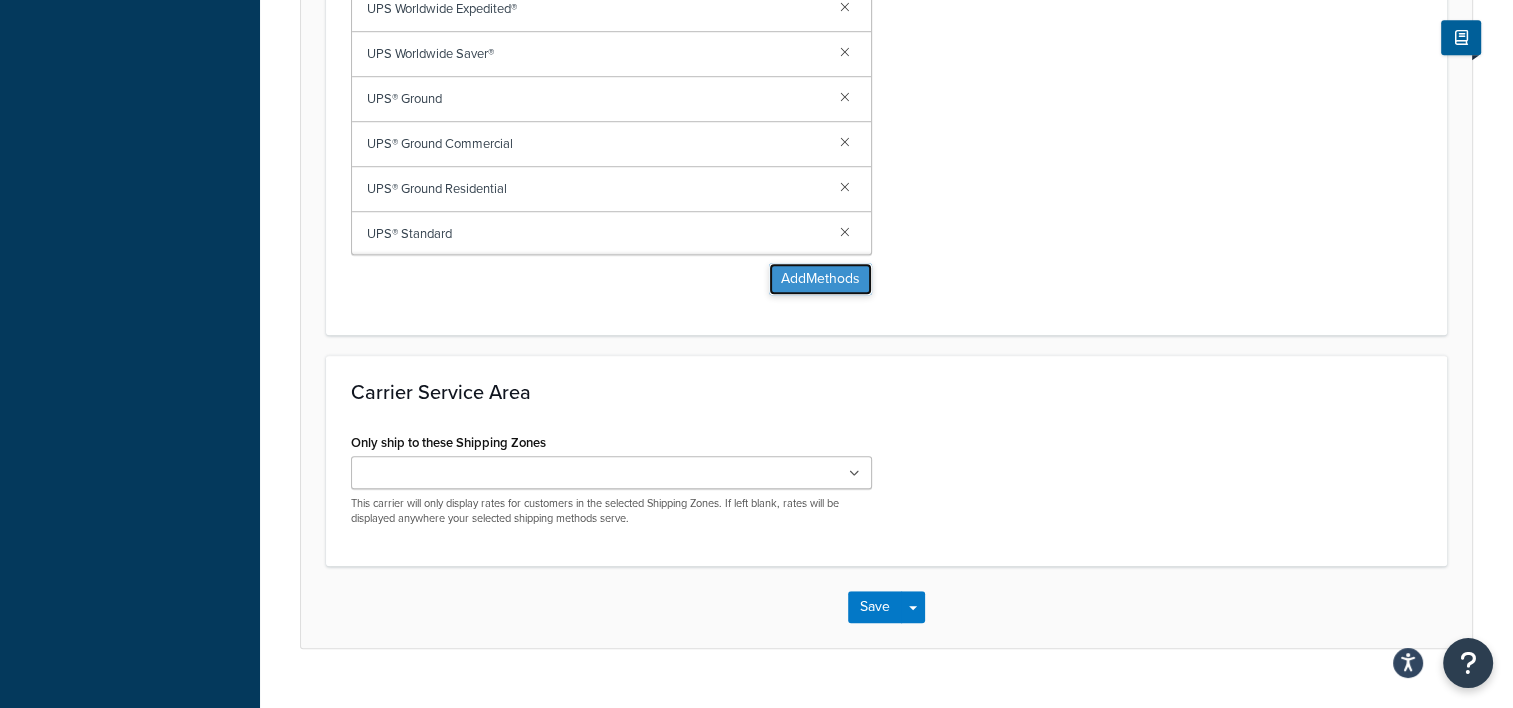 click on "Add  Methods" at bounding box center (820, 279) 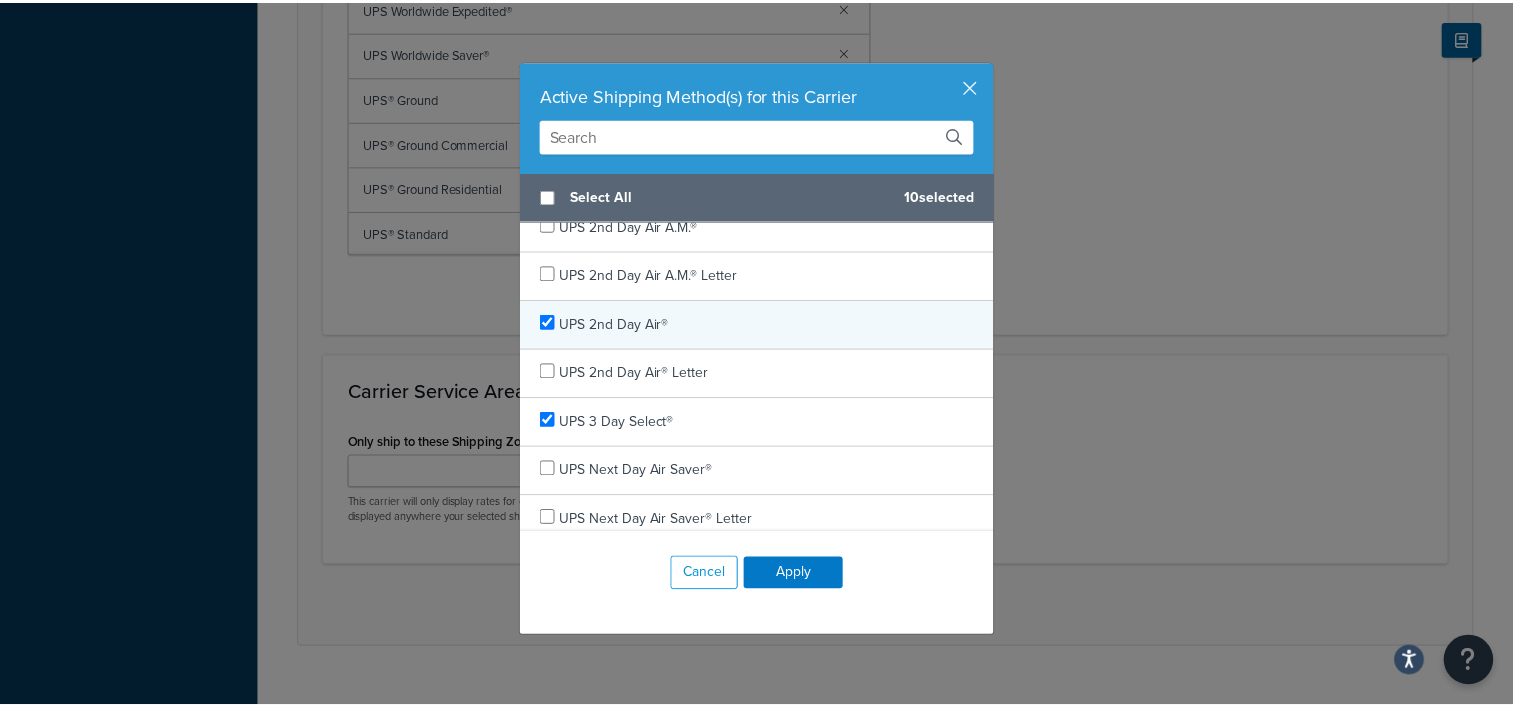 scroll, scrollTop: 0, scrollLeft: 0, axis: both 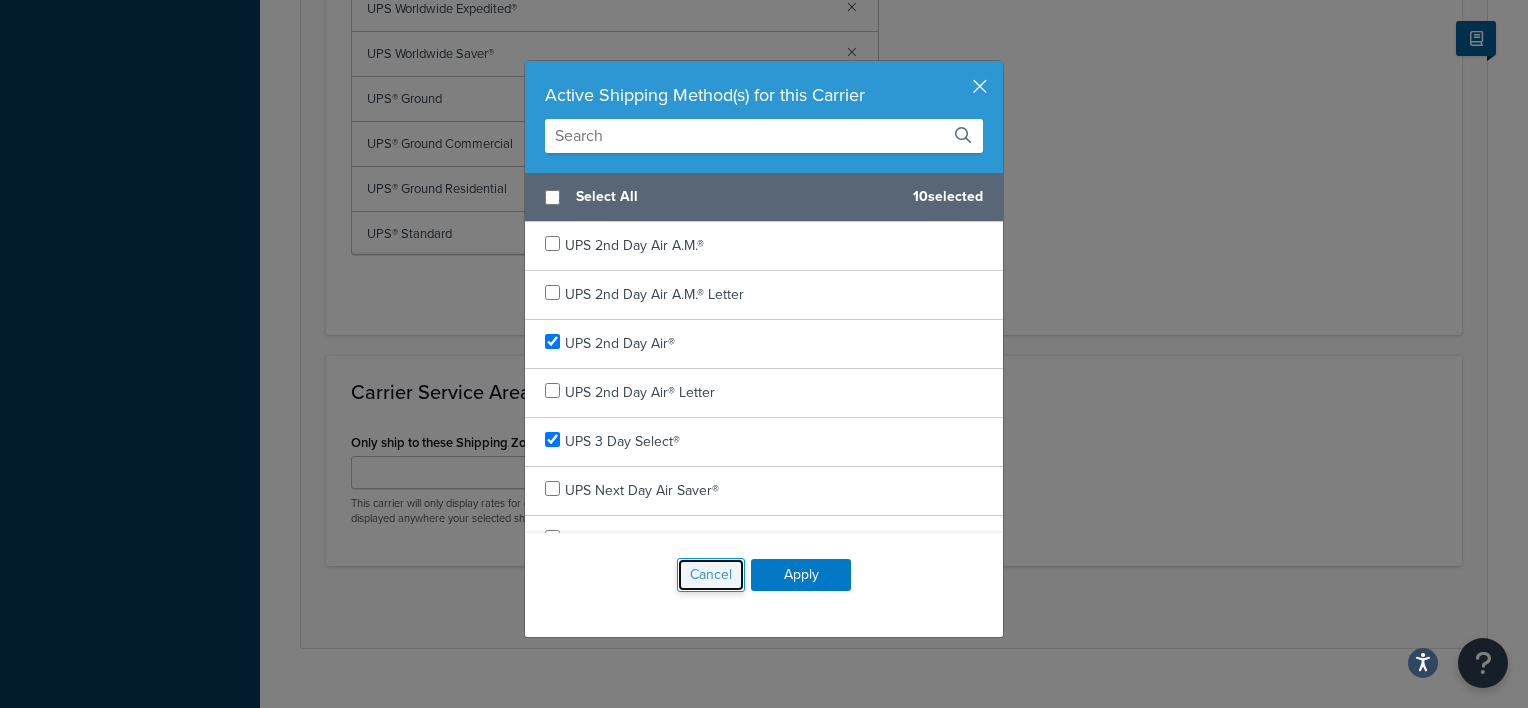 click on "Cancel" at bounding box center (711, 575) 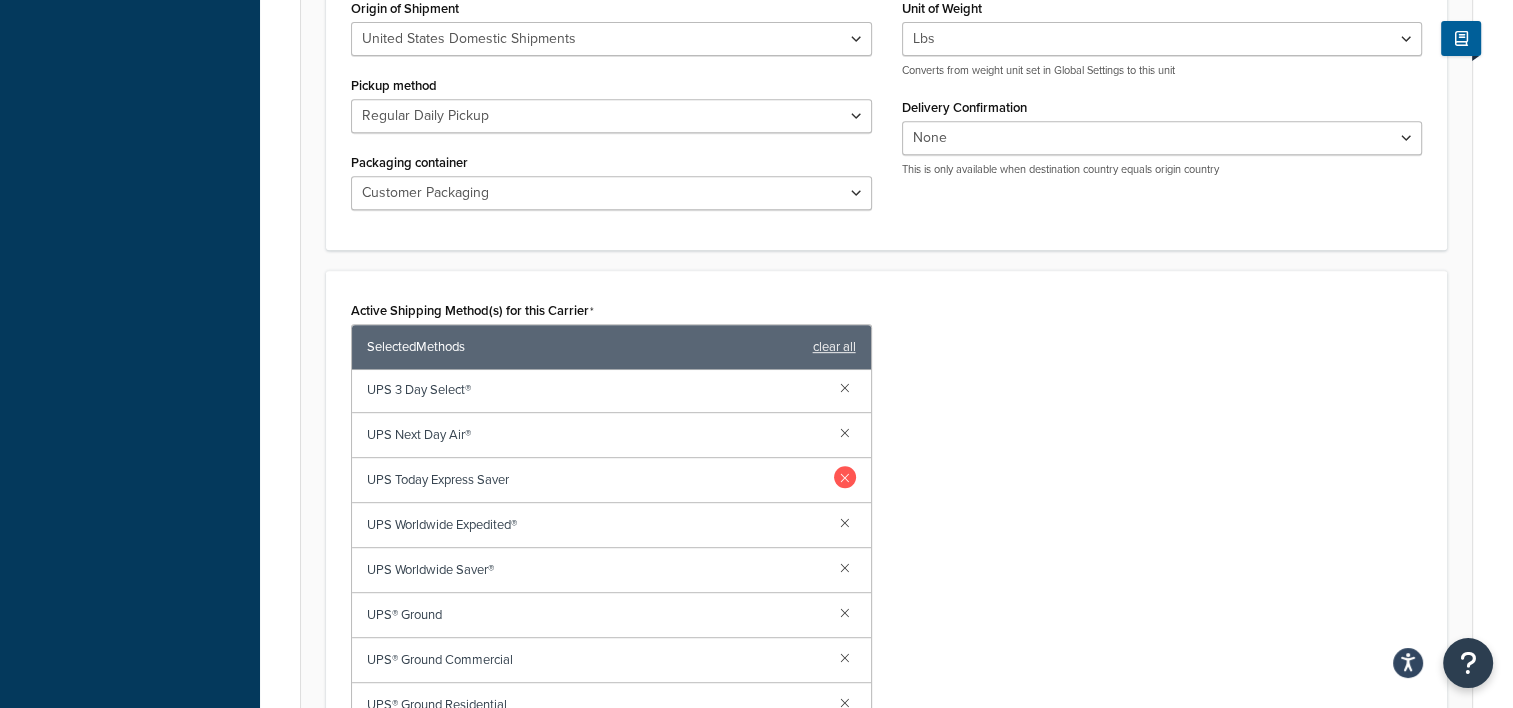 scroll, scrollTop: 900, scrollLeft: 0, axis: vertical 